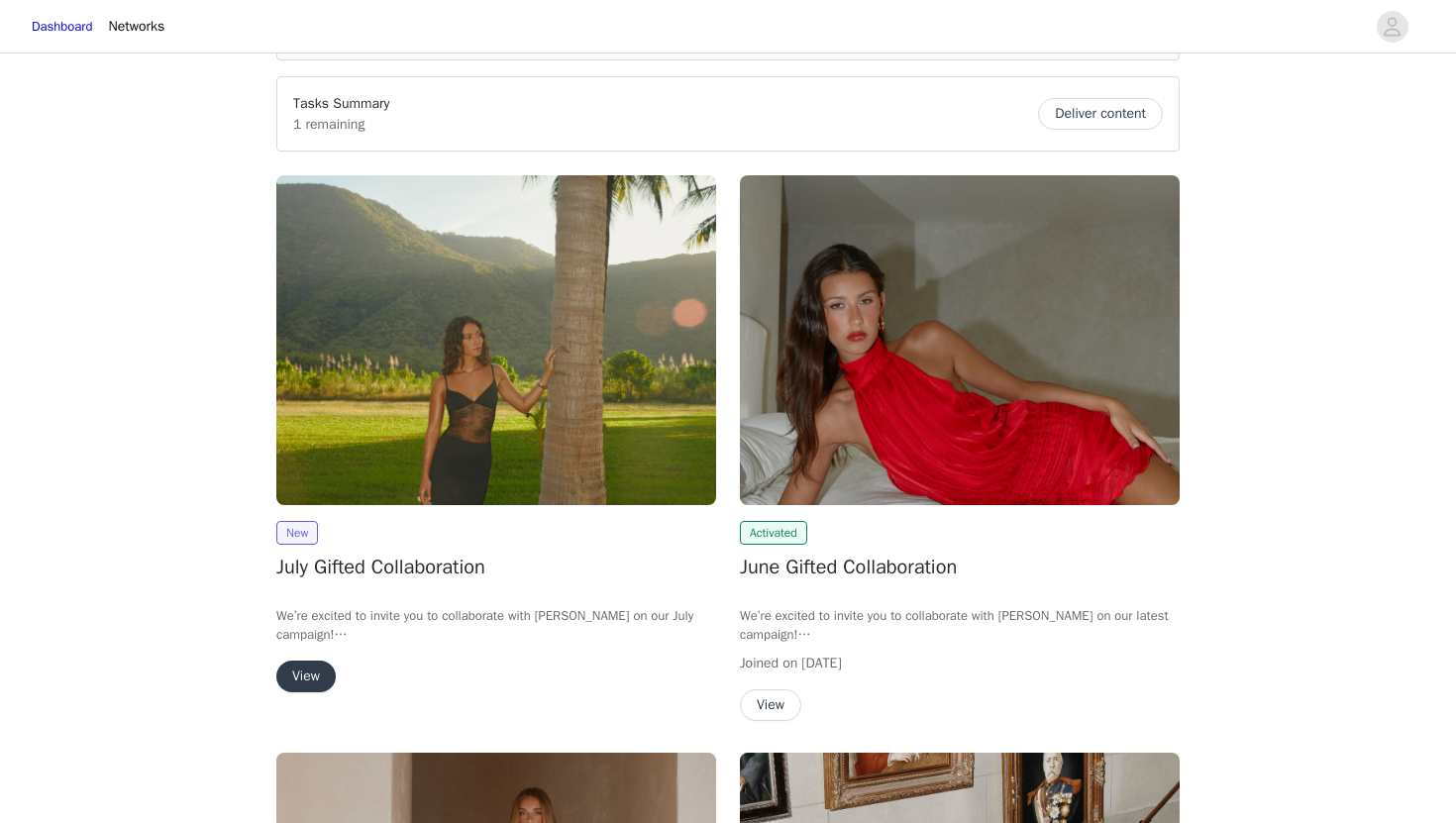 scroll, scrollTop: 153, scrollLeft: 0, axis: vertical 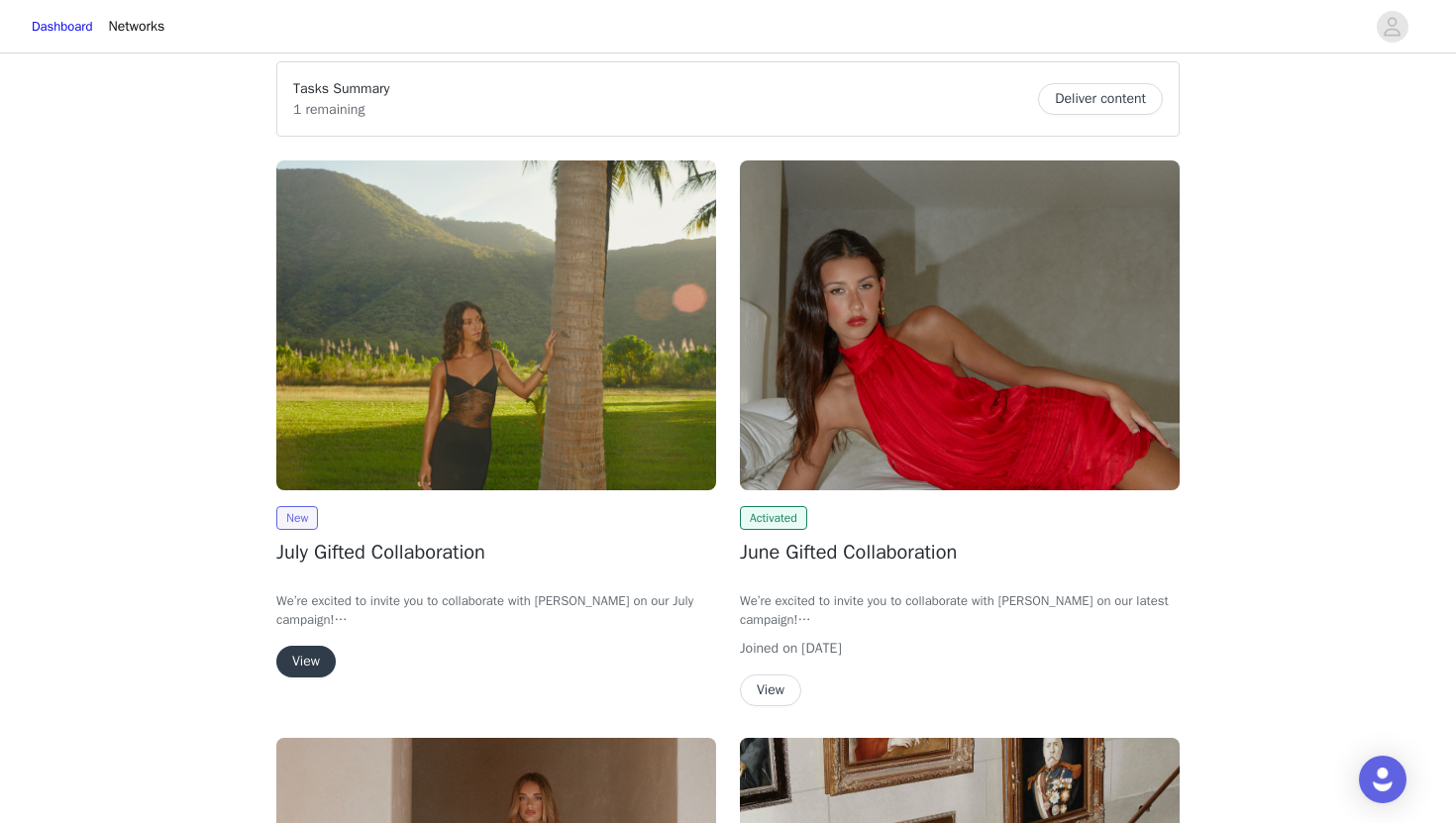 click on "View" at bounding box center (306, 662) 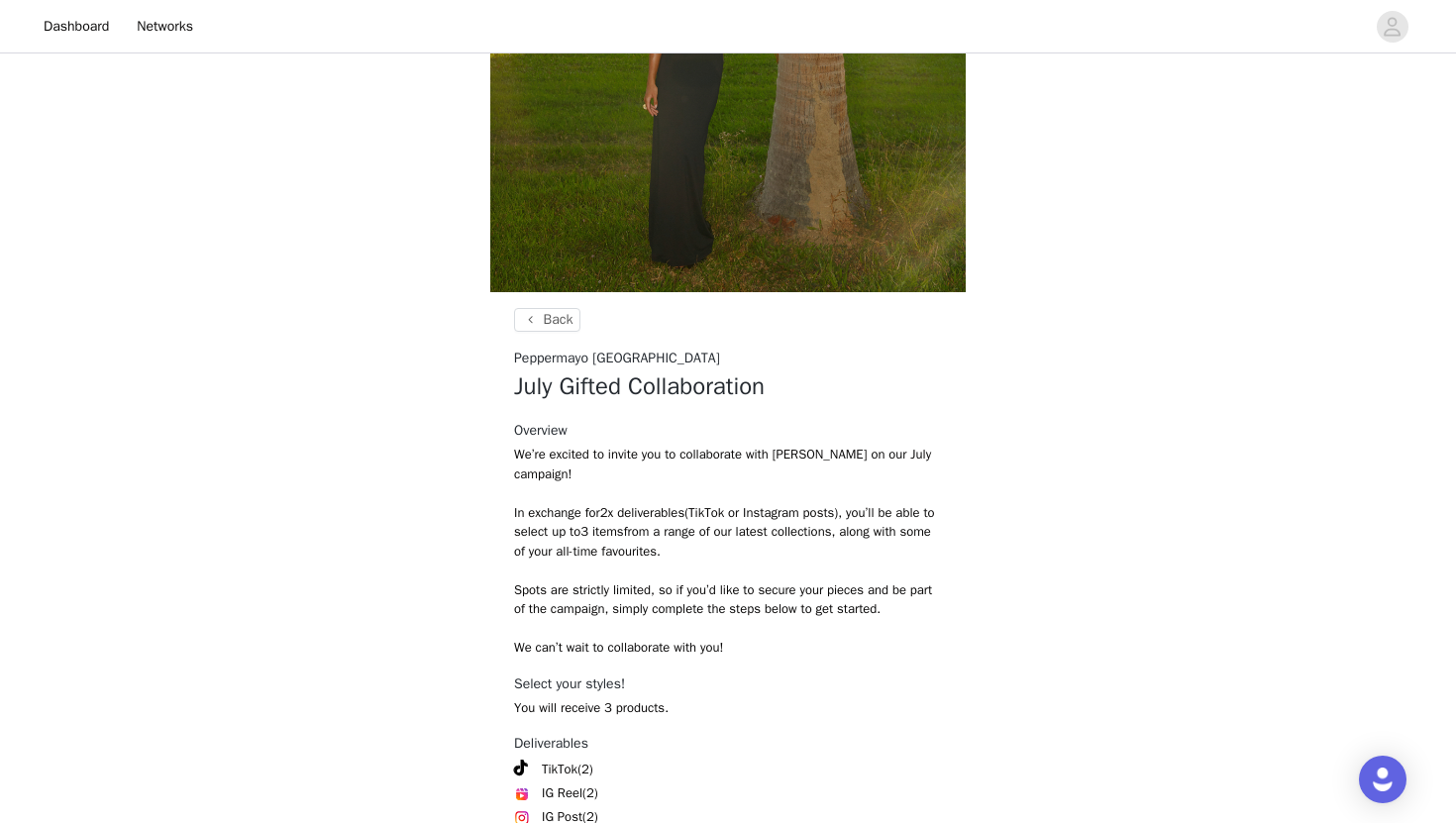 scroll, scrollTop: 678, scrollLeft: 0, axis: vertical 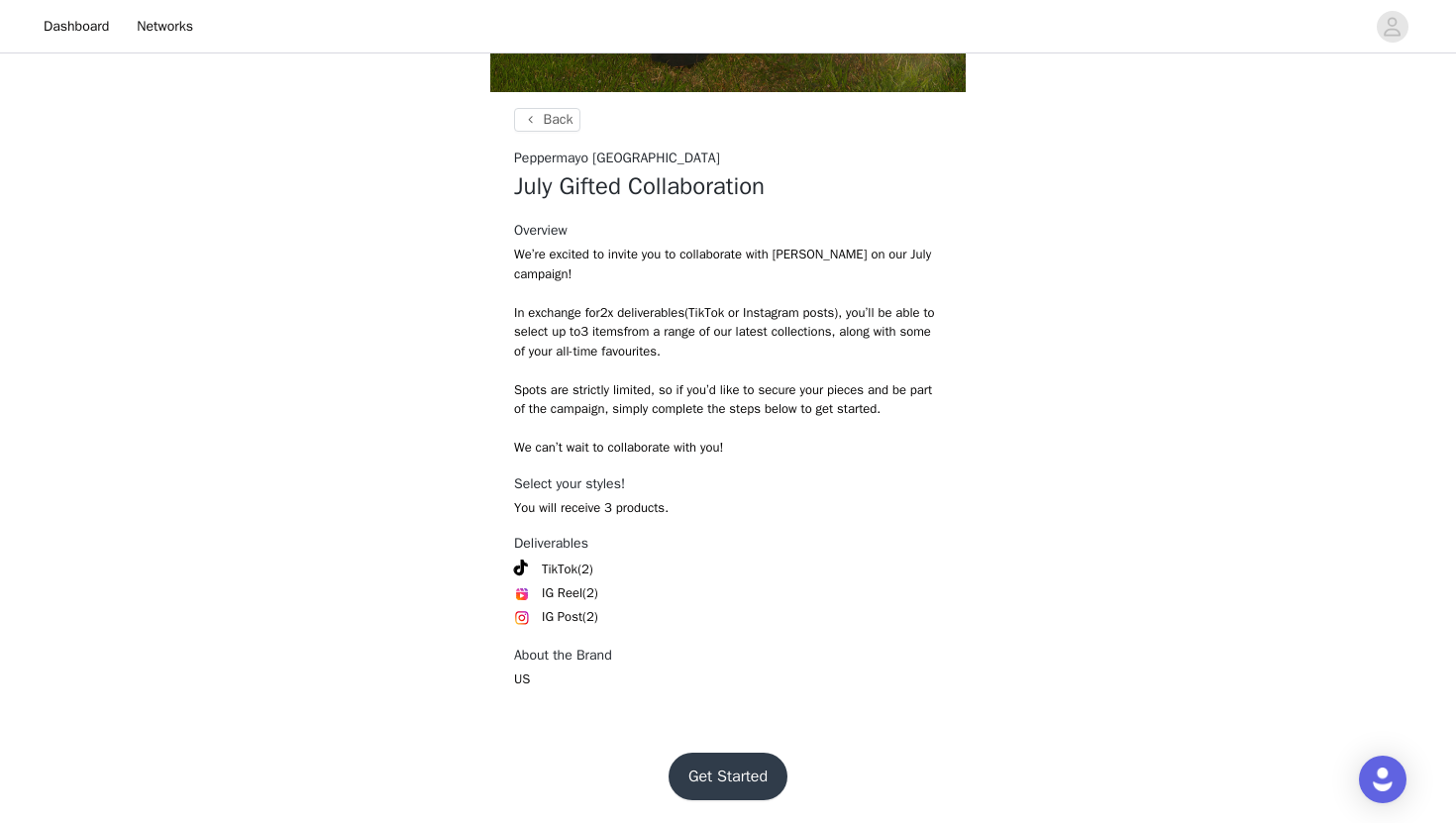 click on "Get Started" at bounding box center (728, 776) 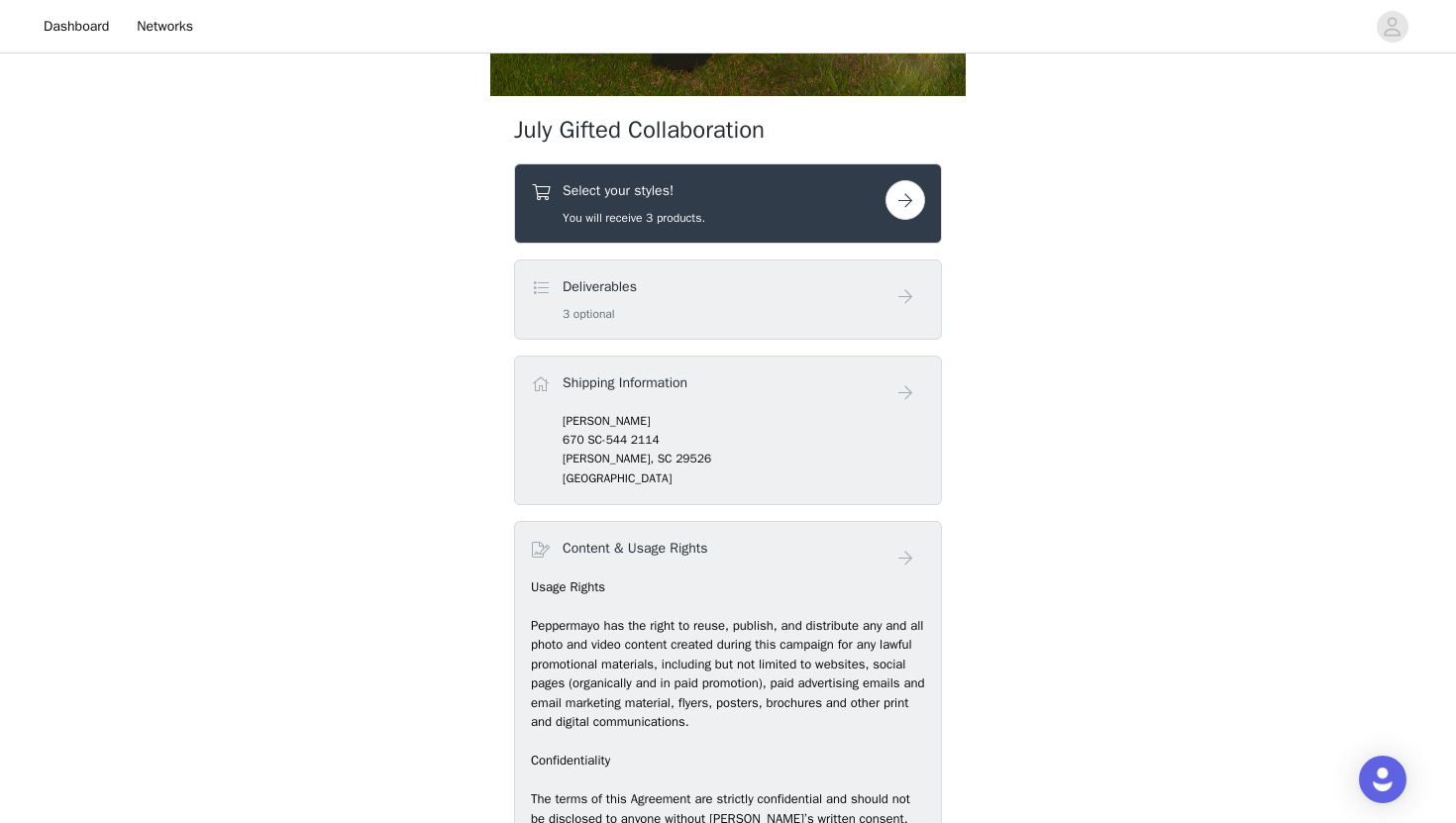 scroll, scrollTop: 747, scrollLeft: 0, axis: vertical 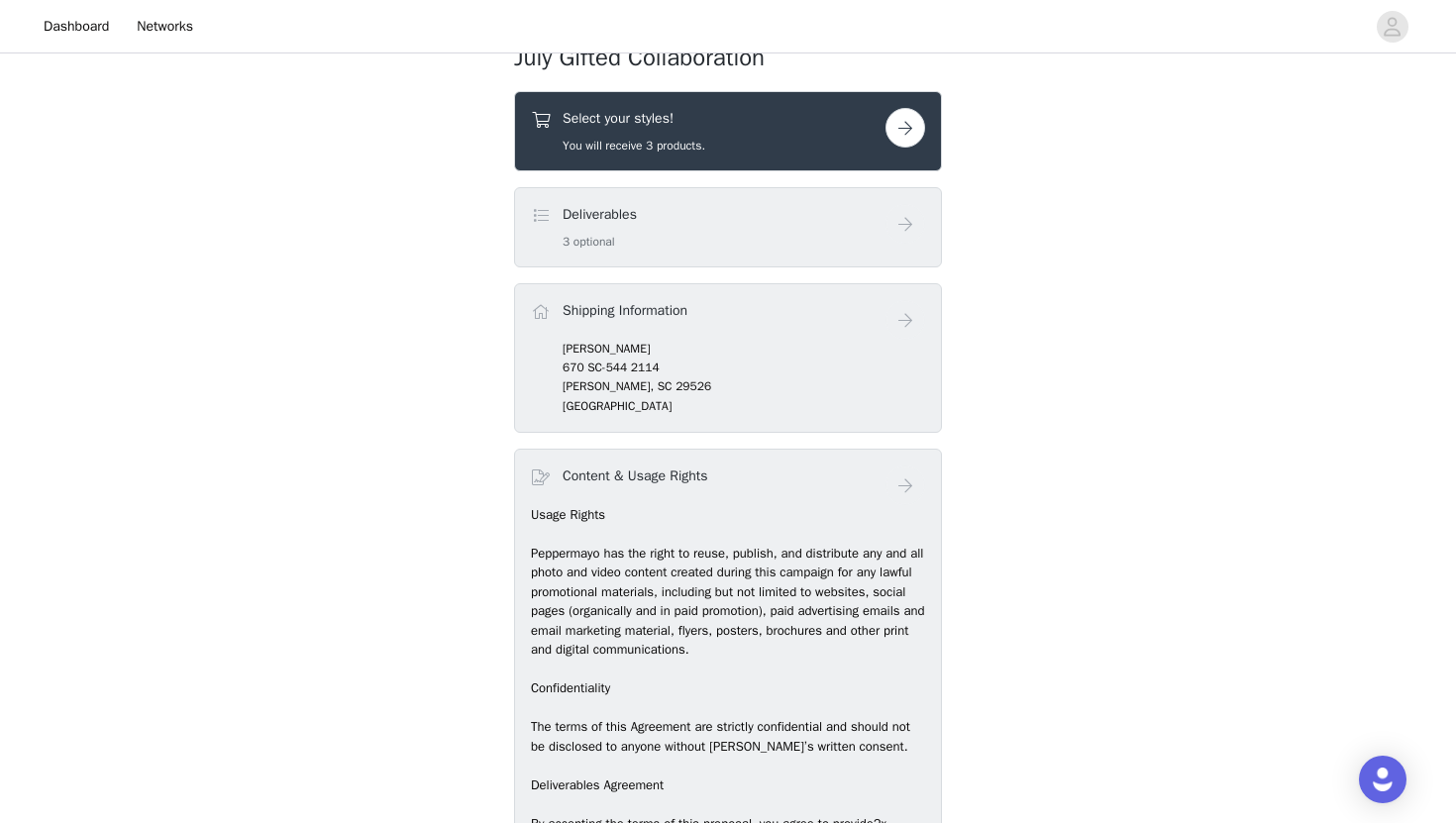click at bounding box center (905, 128) 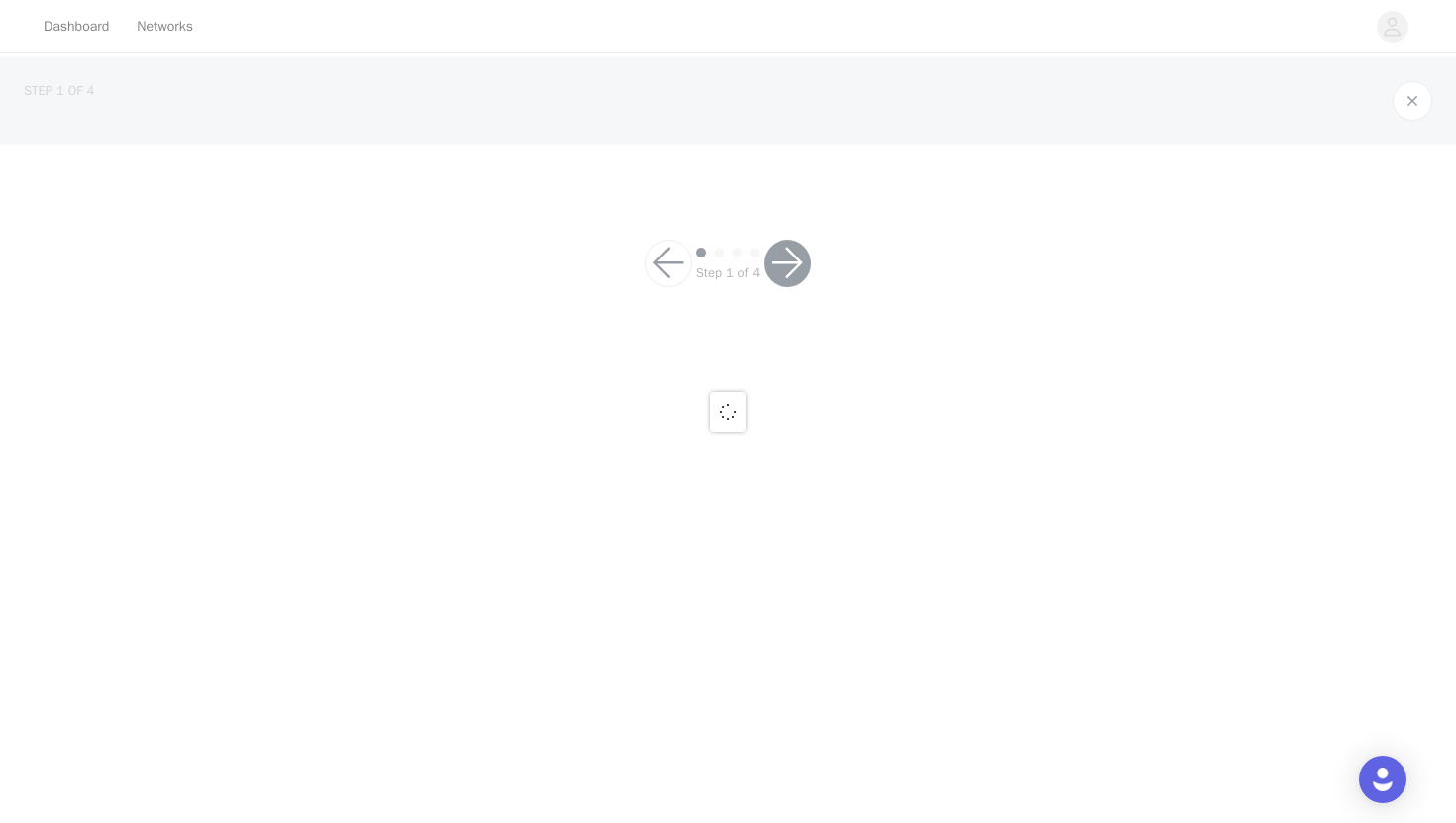 scroll, scrollTop: 0, scrollLeft: 0, axis: both 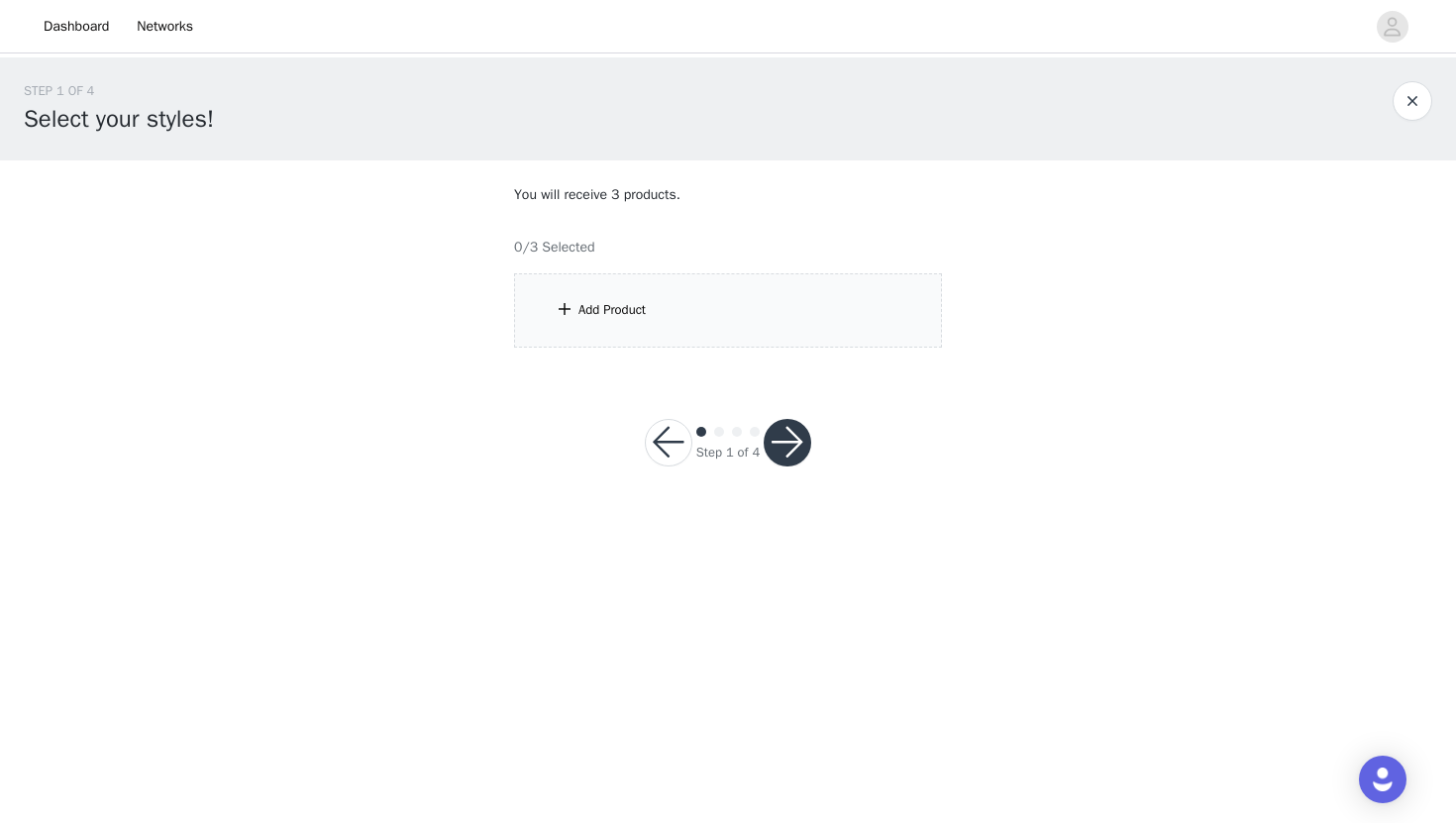 click on "Add Product" at bounding box center (728, 310) 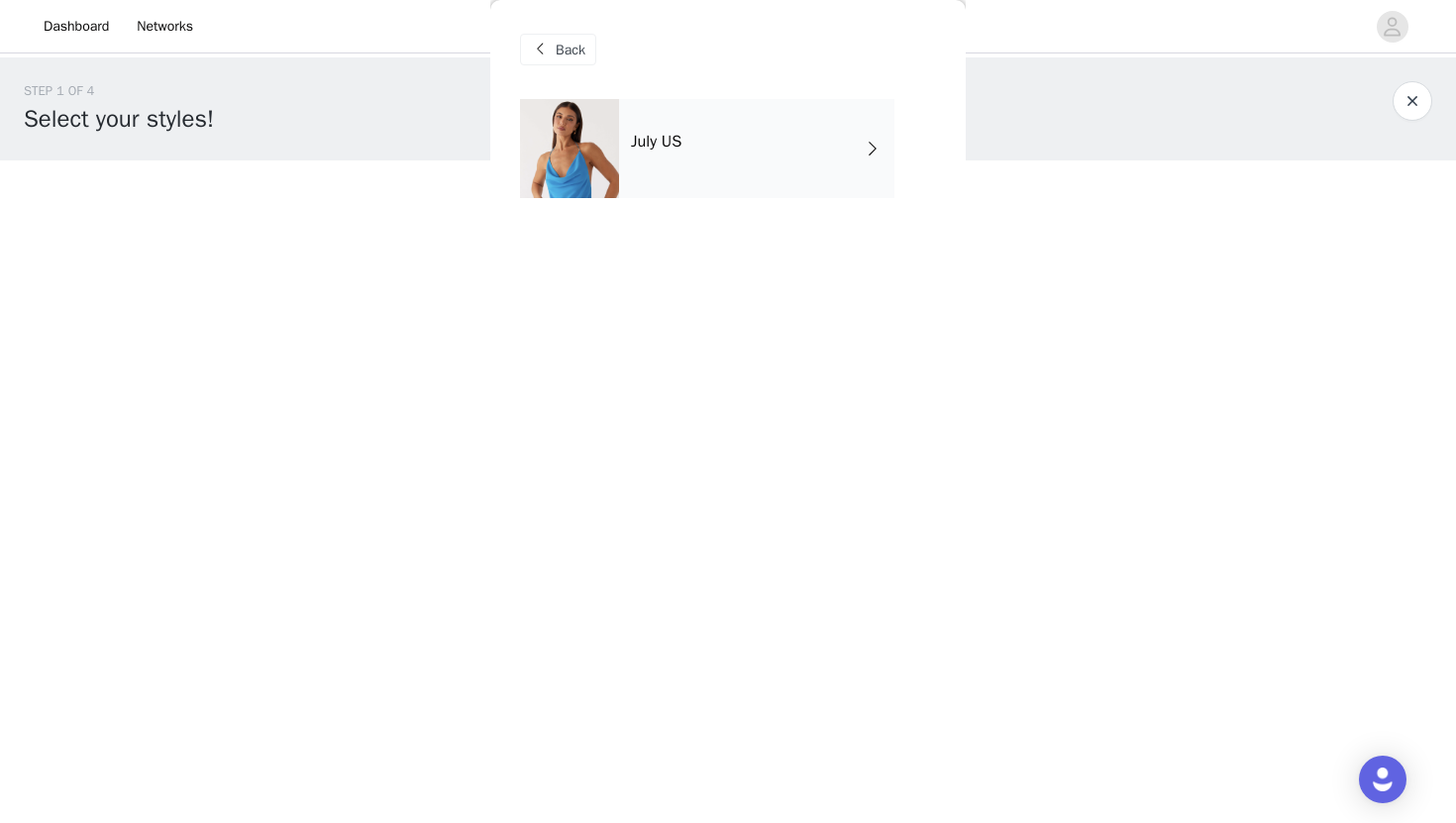 click on "July US" at bounding box center (757, 149) 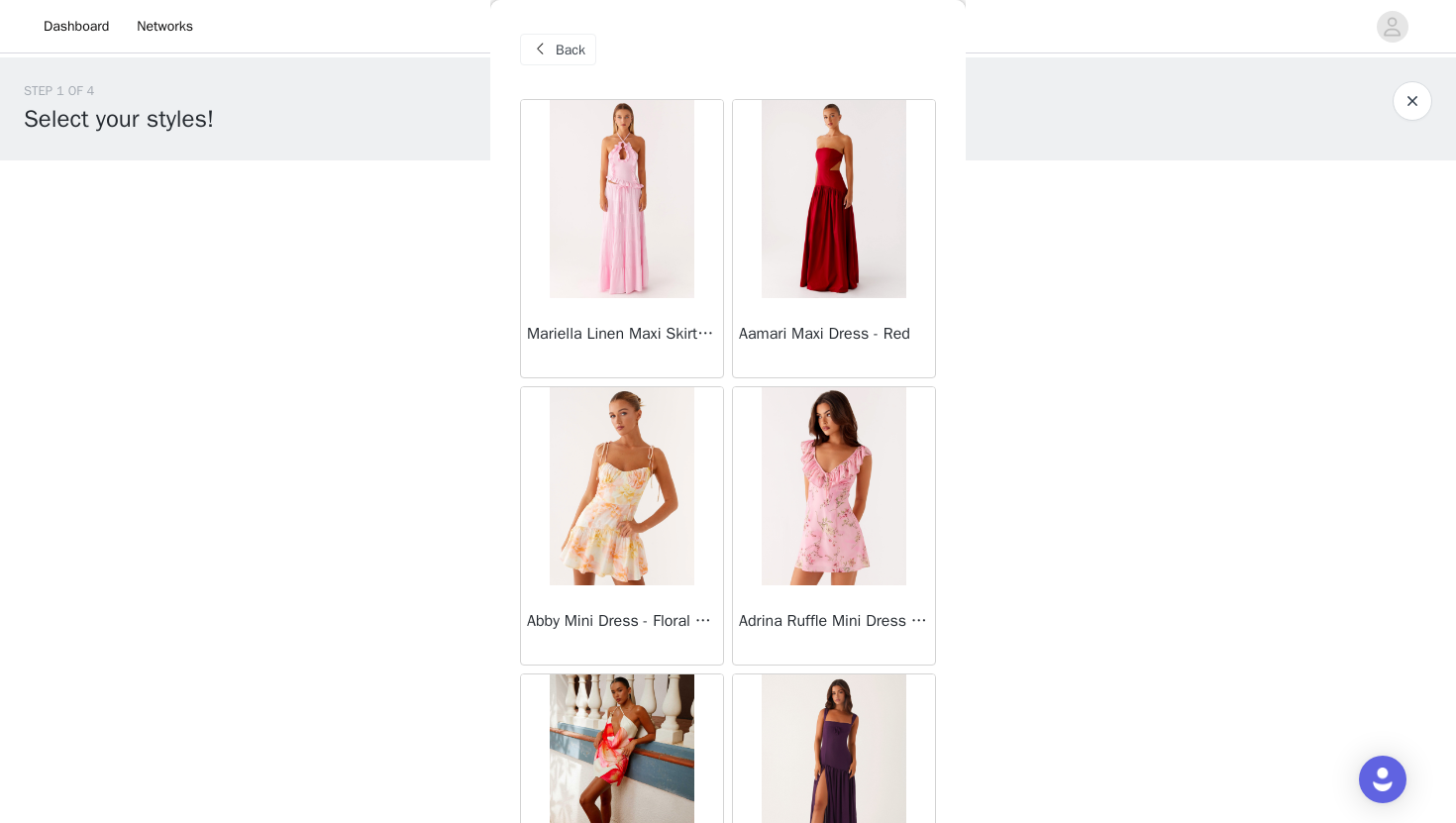 scroll, scrollTop: 4, scrollLeft: 0, axis: vertical 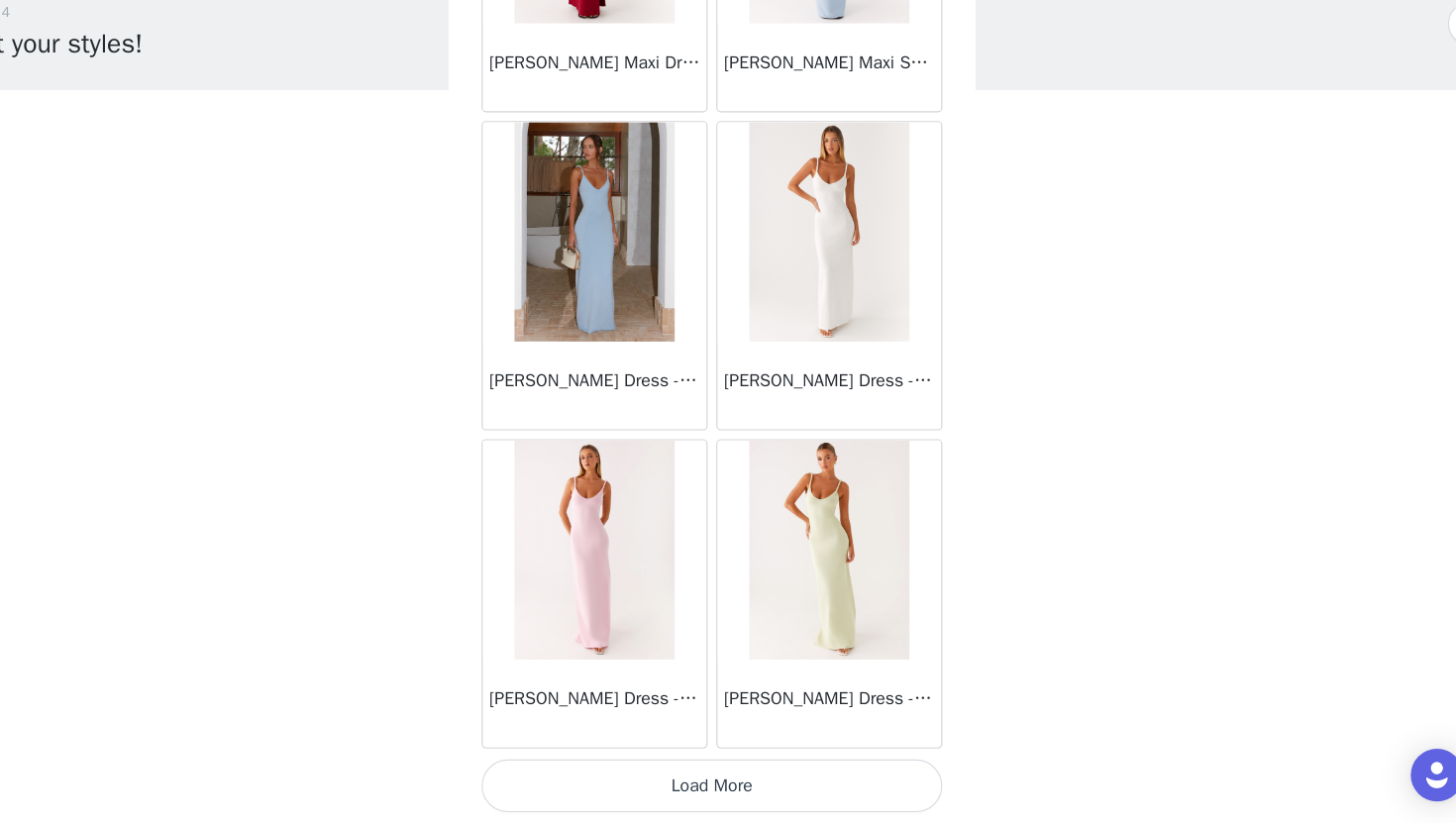 click on "Load More" at bounding box center [728, 789] 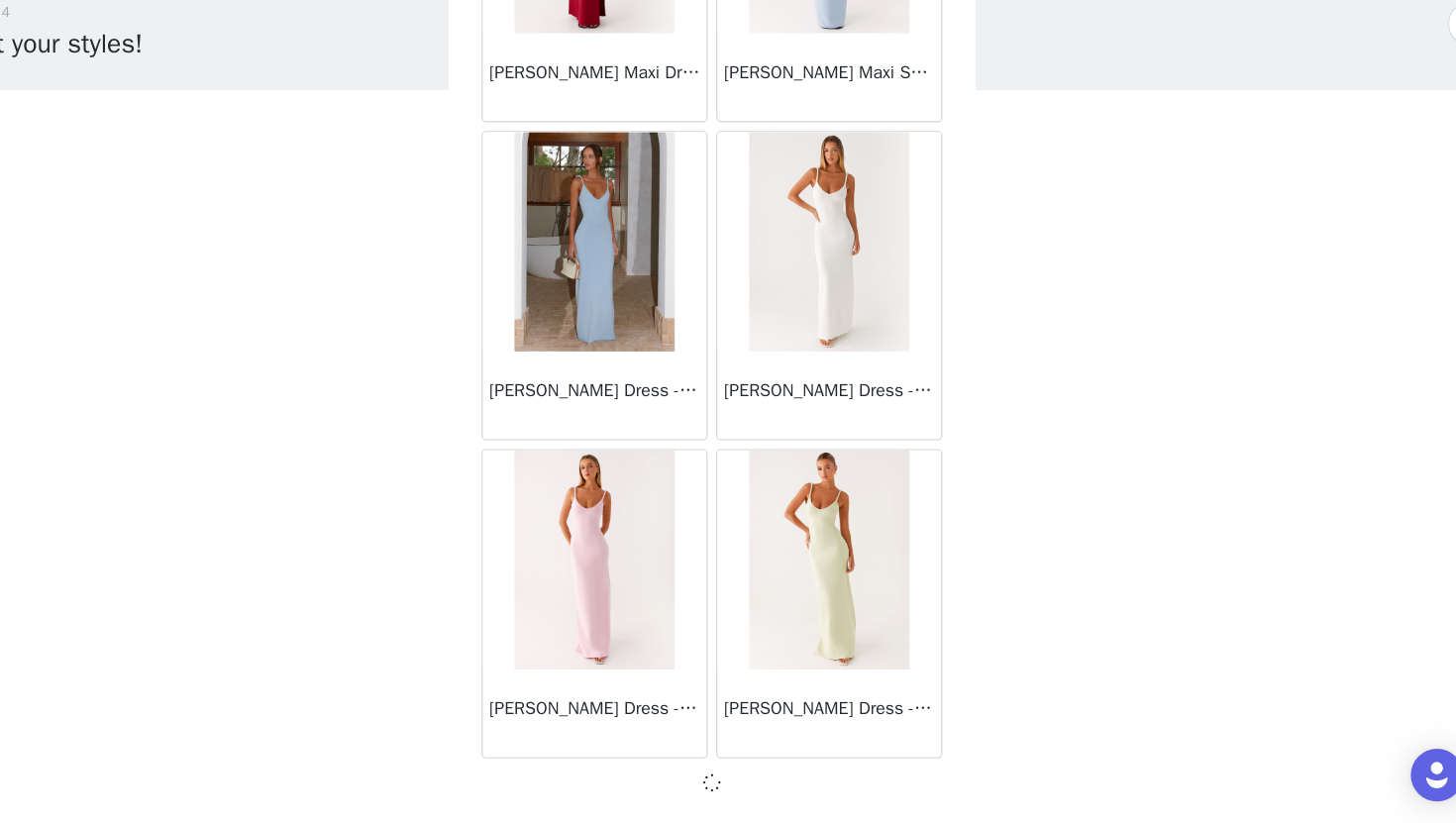 scroll, scrollTop: 0, scrollLeft: 0, axis: both 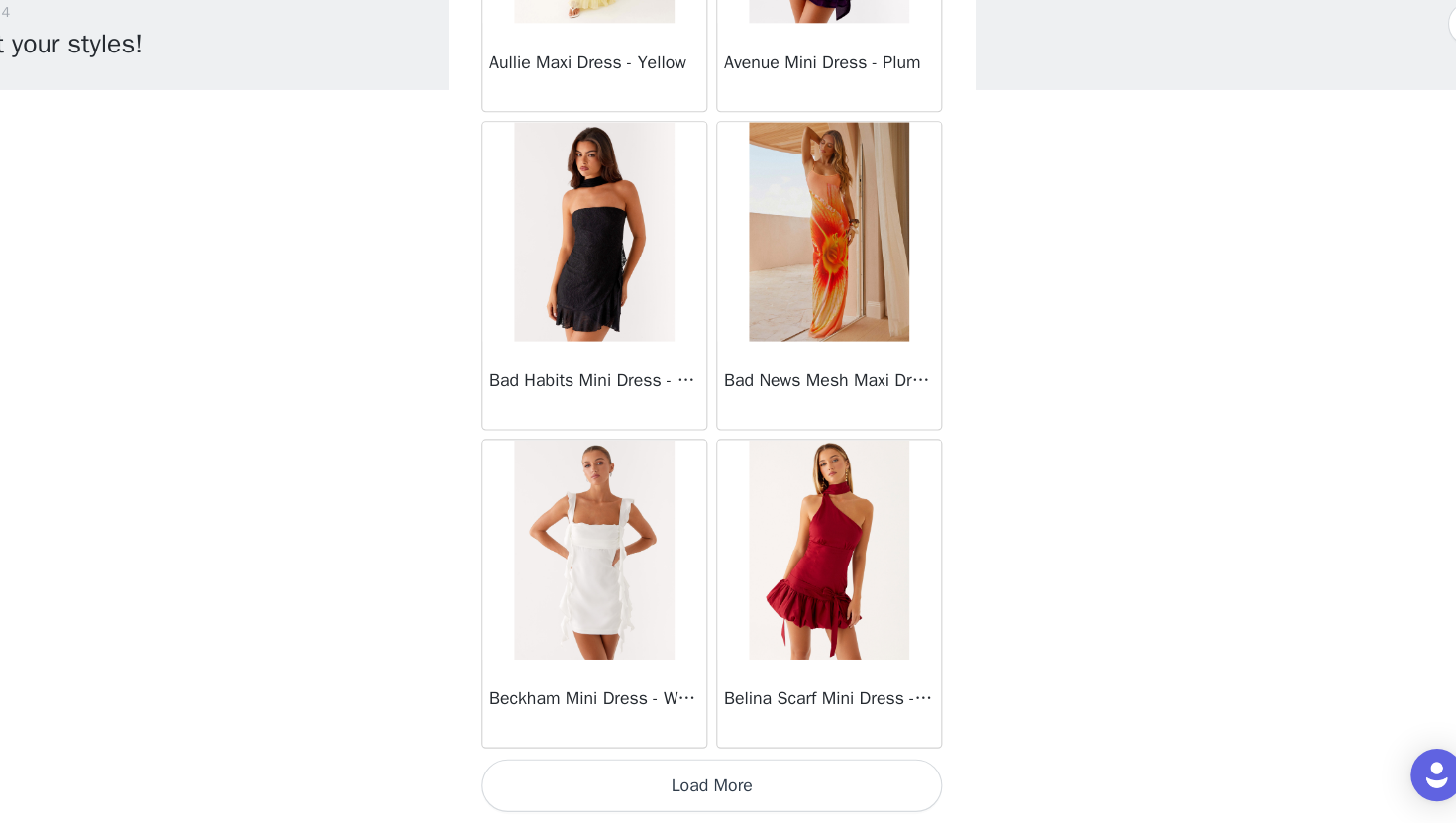 click on "Load More" at bounding box center [728, 789] 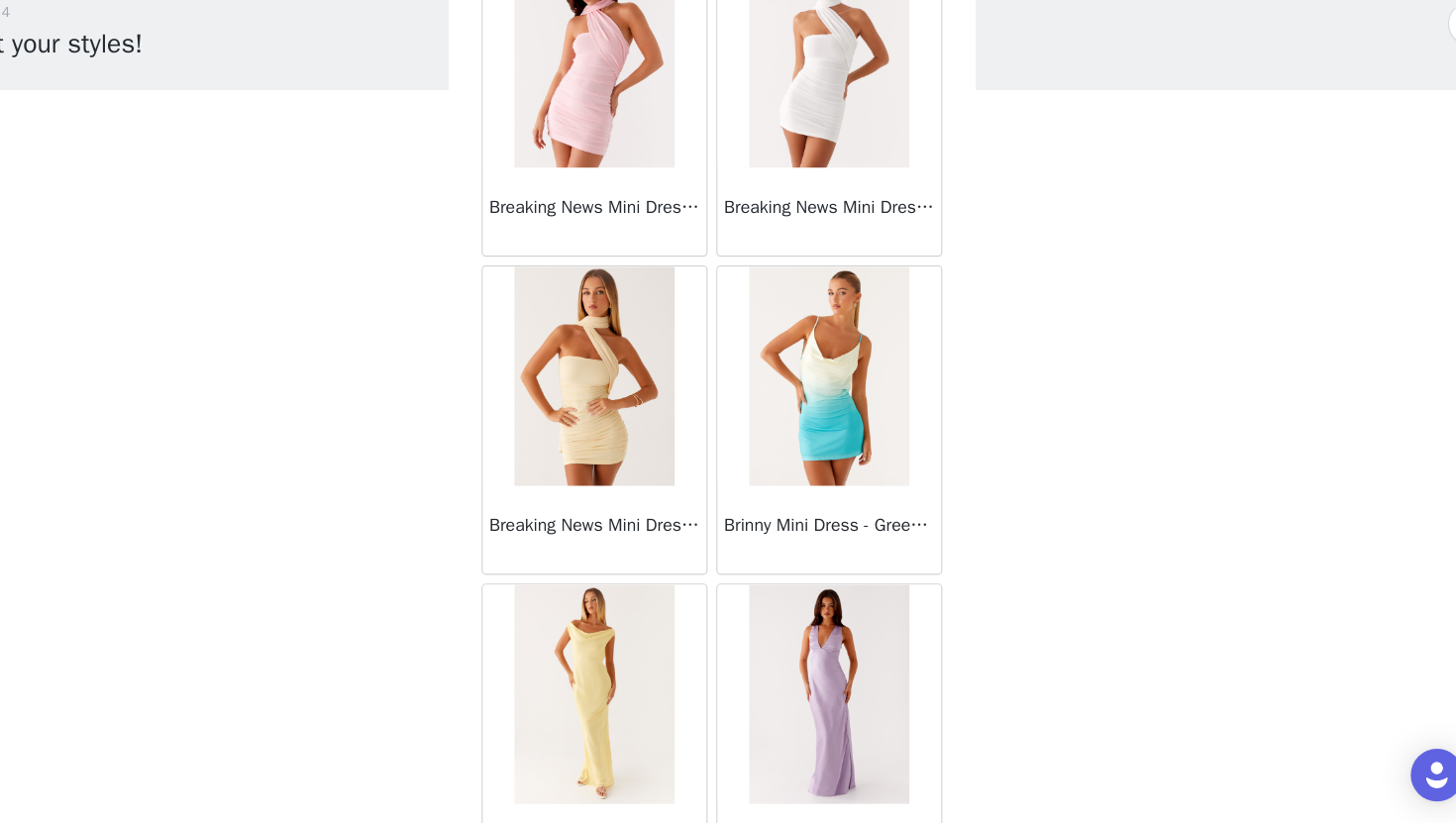 scroll, scrollTop: 7952, scrollLeft: 0, axis: vertical 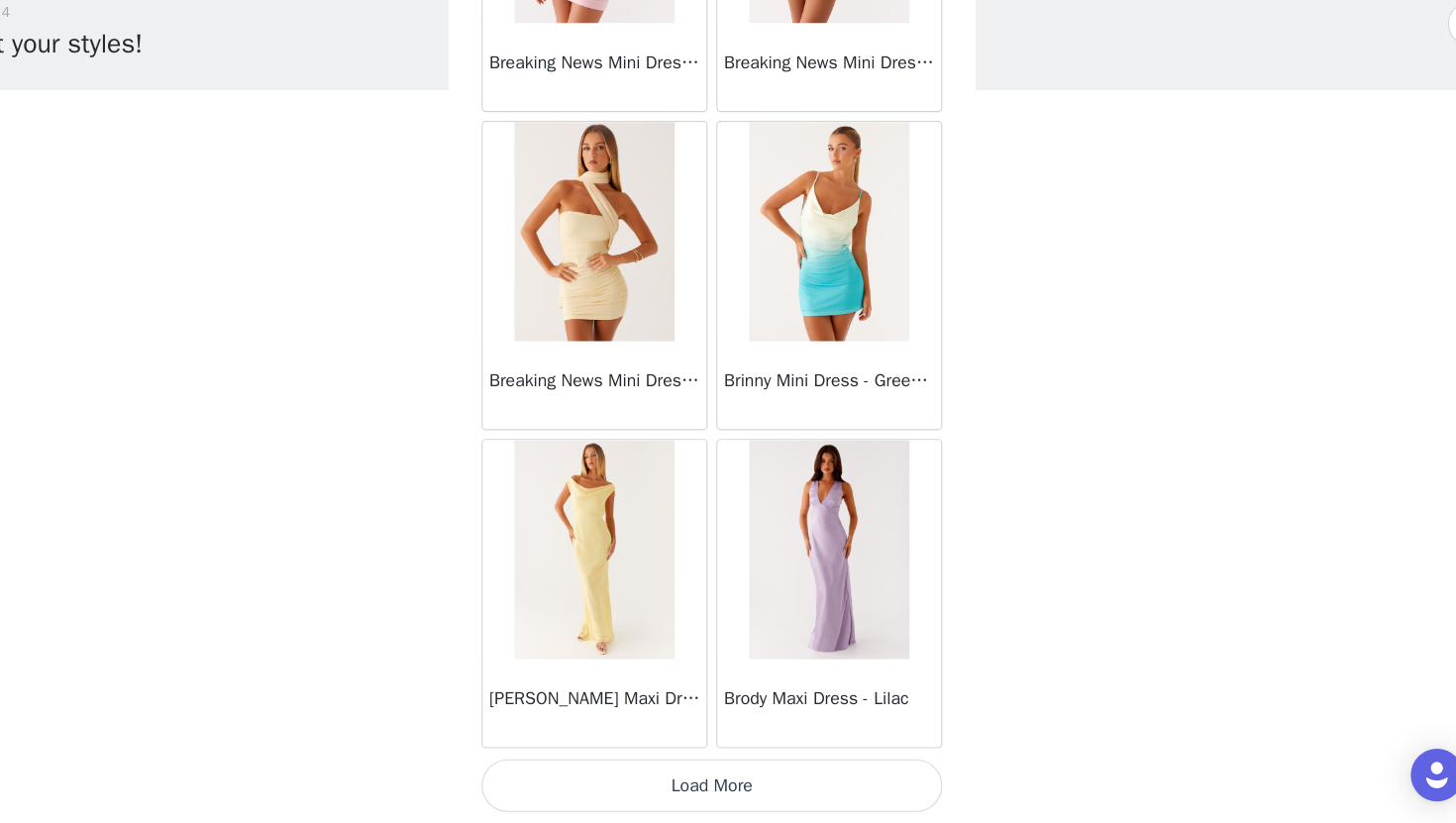 click on "Load More" at bounding box center [728, 789] 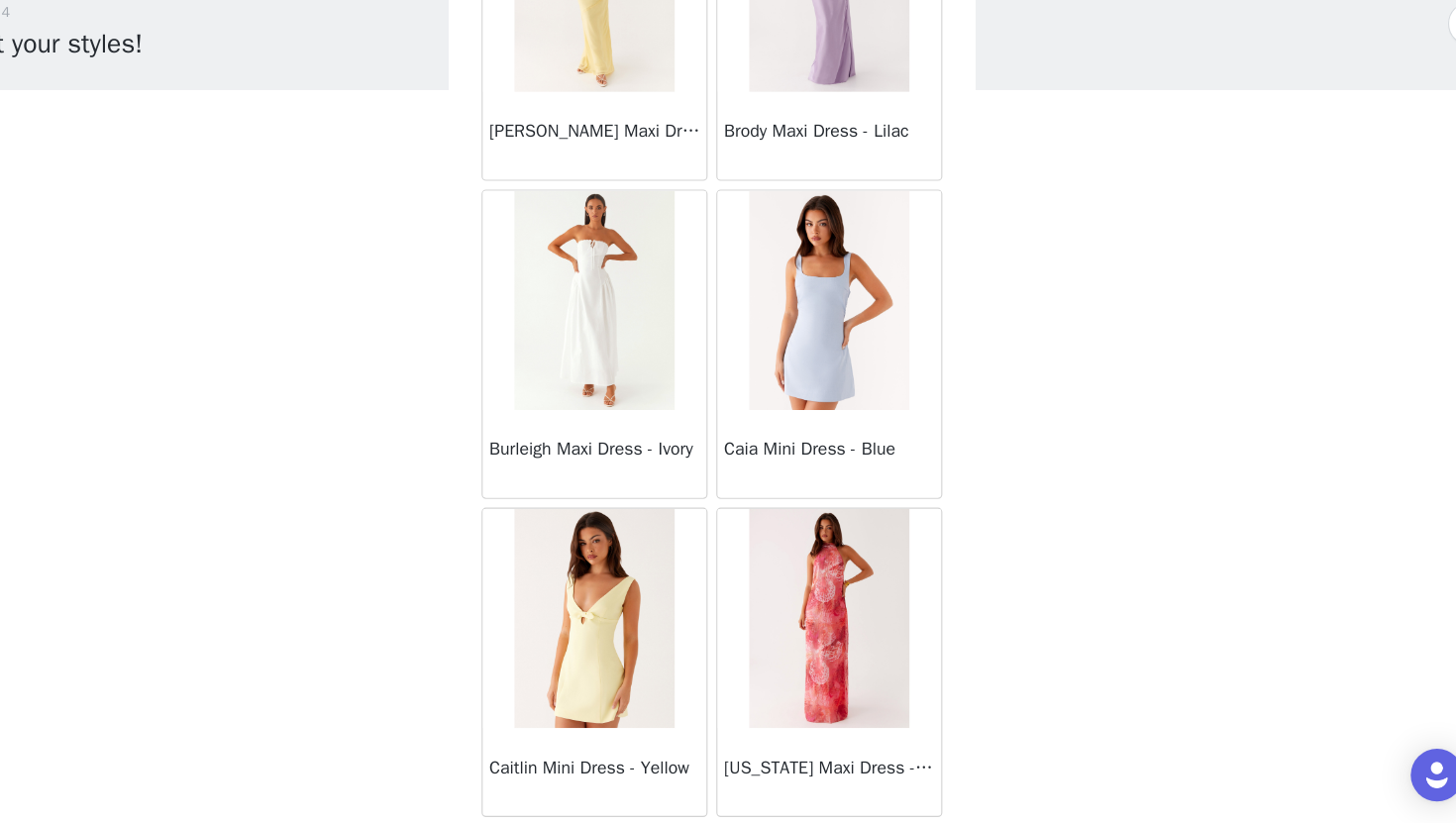 scroll, scrollTop: 8534, scrollLeft: 0, axis: vertical 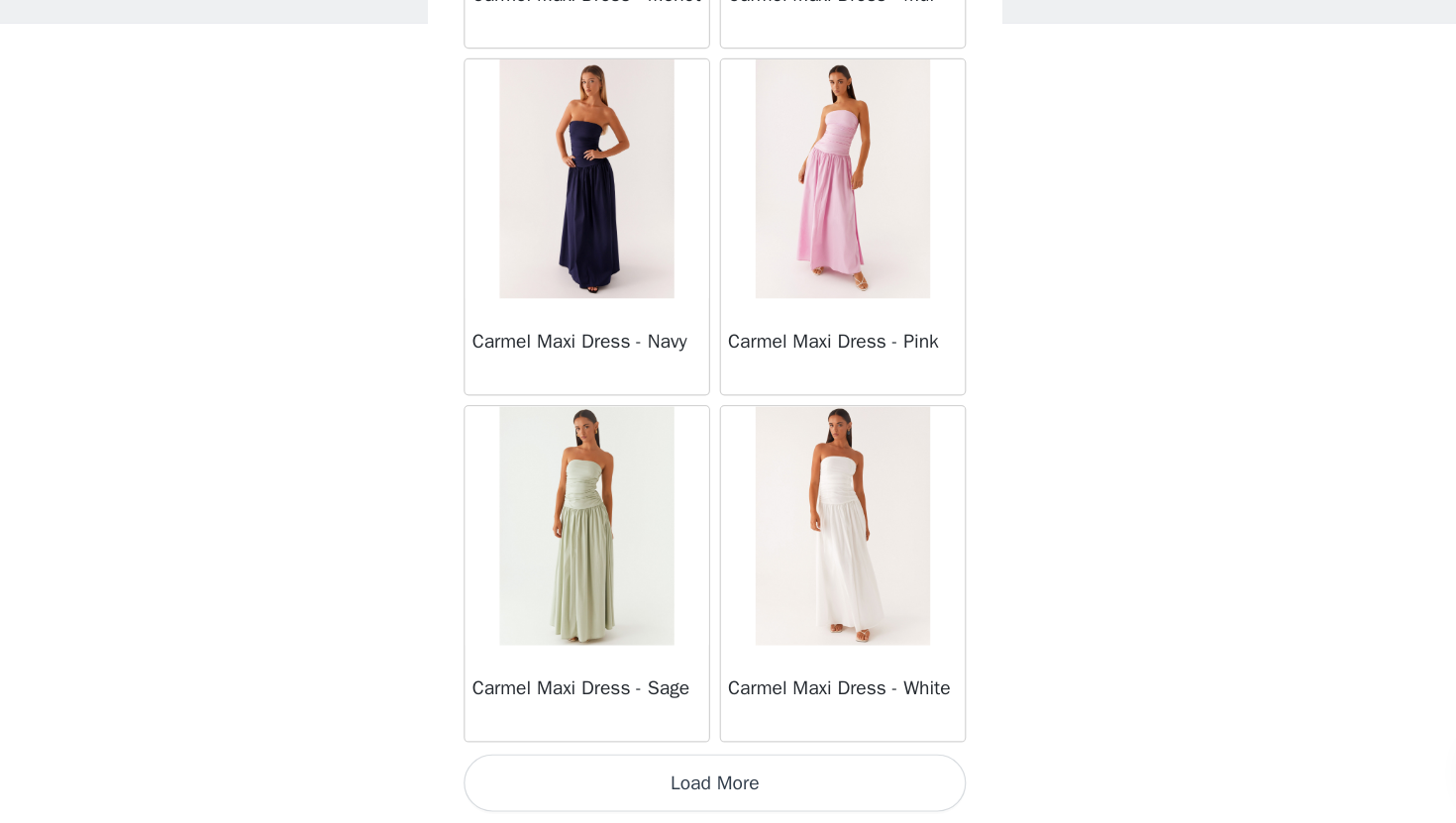 click on "Load More" at bounding box center [728, 789] 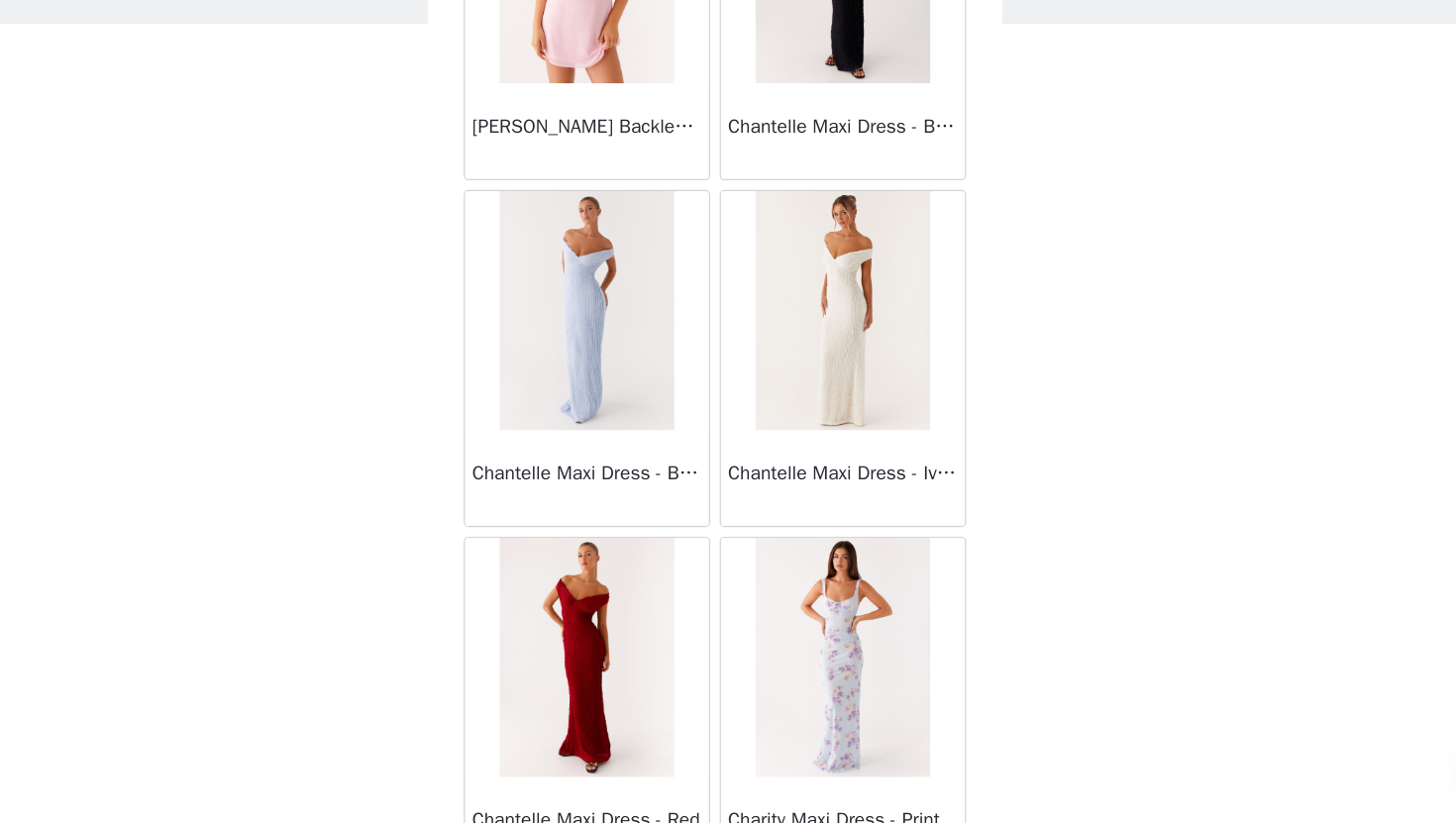 scroll, scrollTop: 13589, scrollLeft: 0, axis: vertical 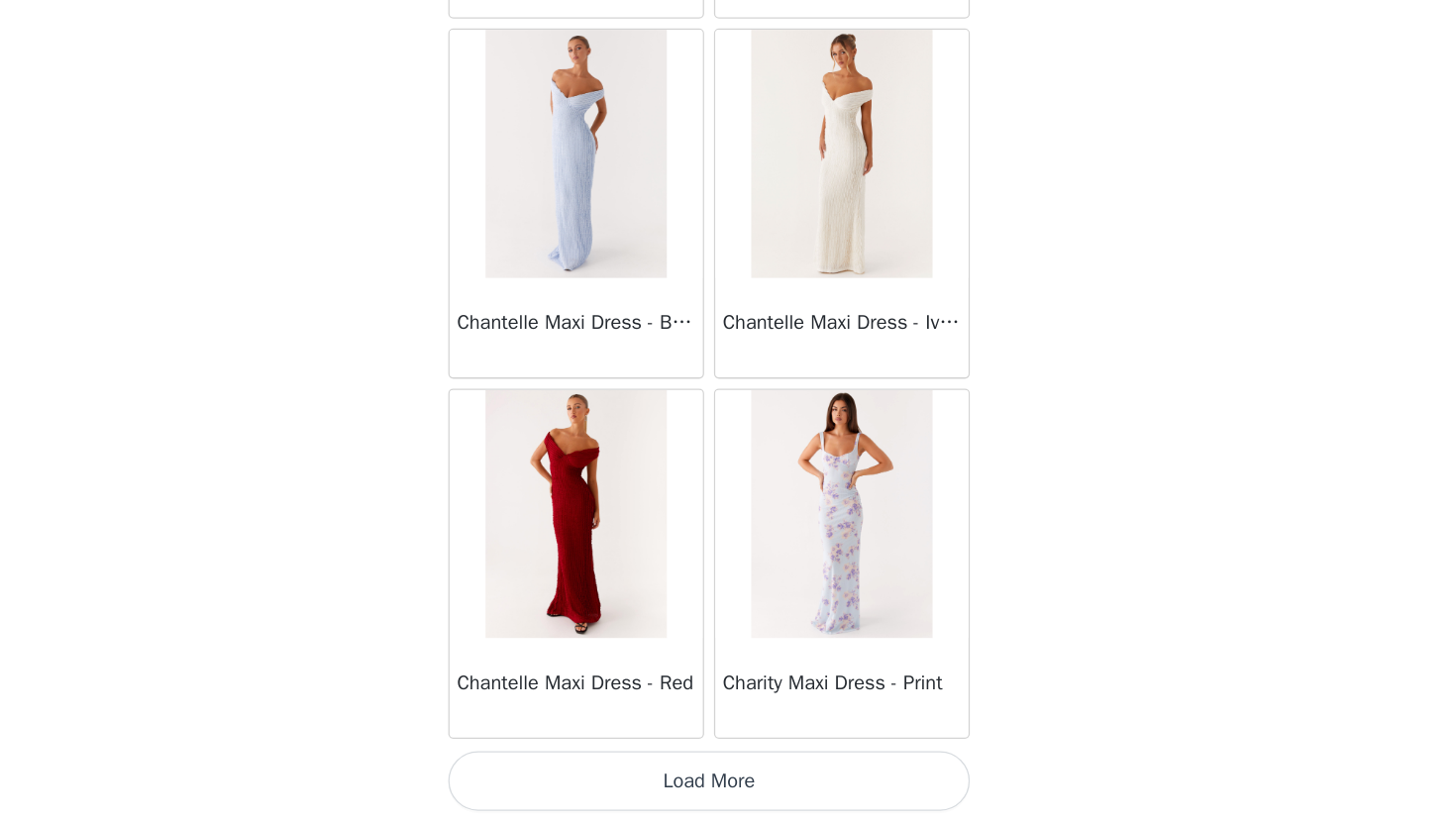 click on "Load More" at bounding box center [728, 789] 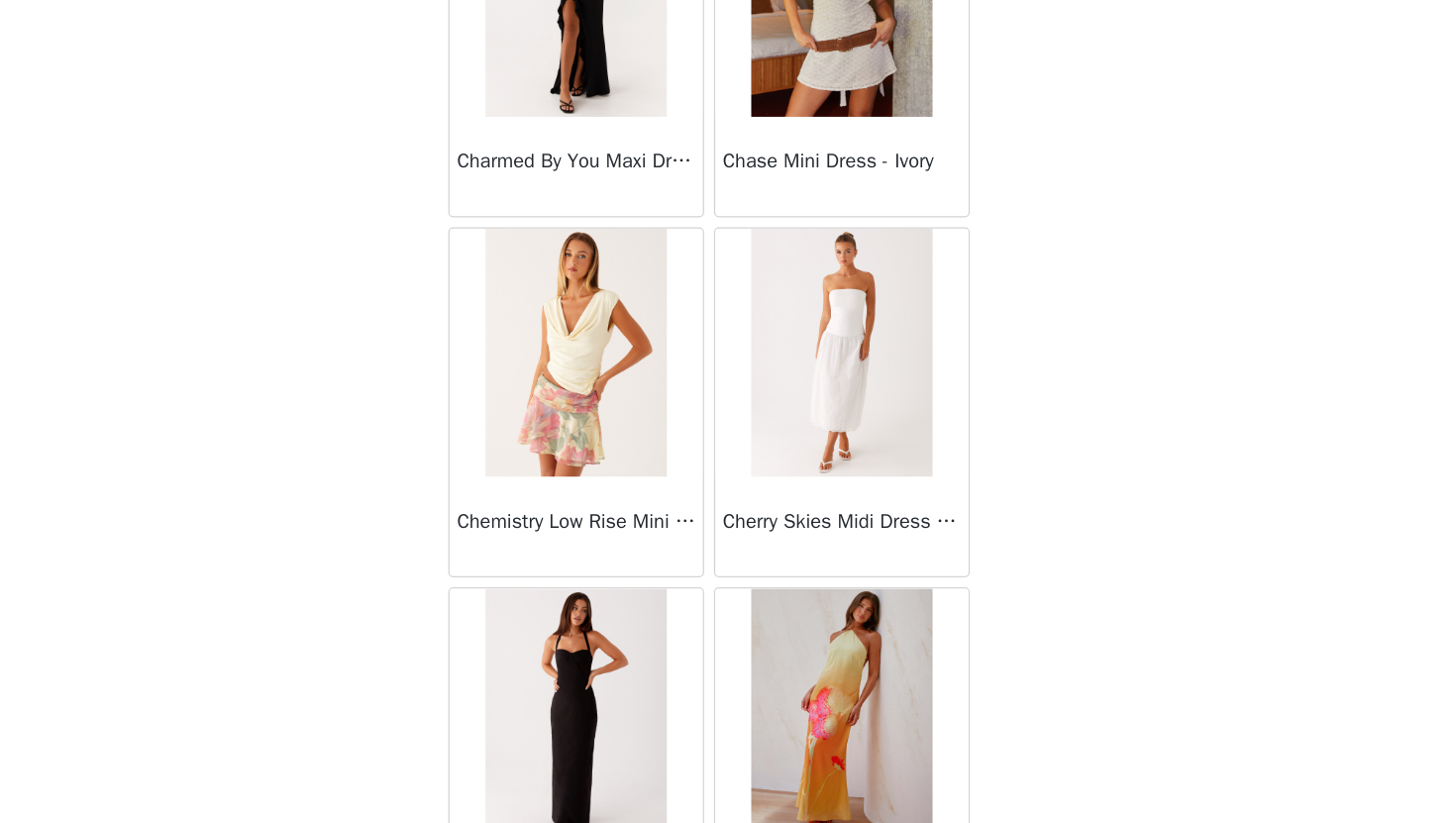 scroll, scrollTop: 14453, scrollLeft: 0, axis: vertical 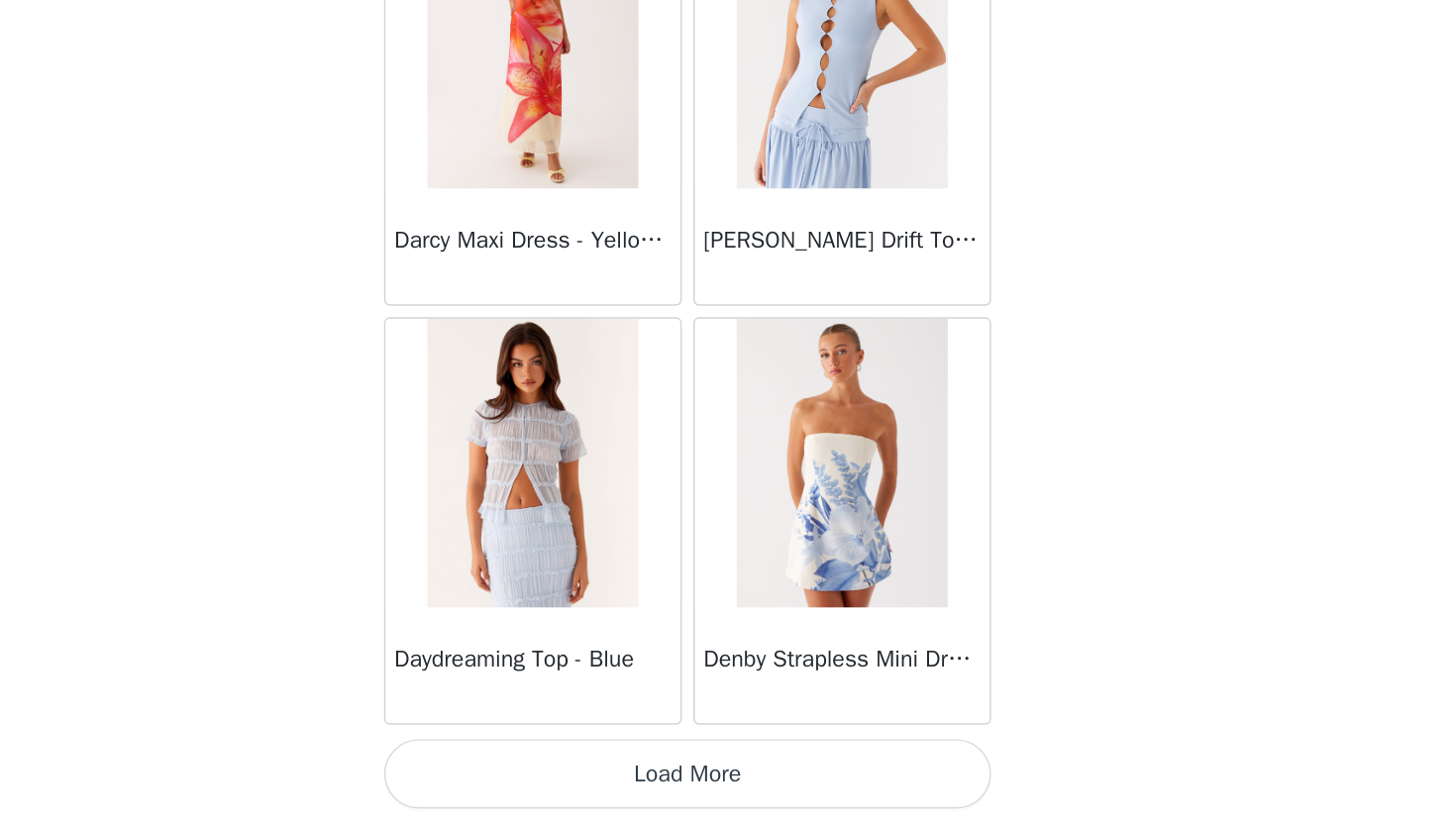 click on "Load More" at bounding box center [728, 789] 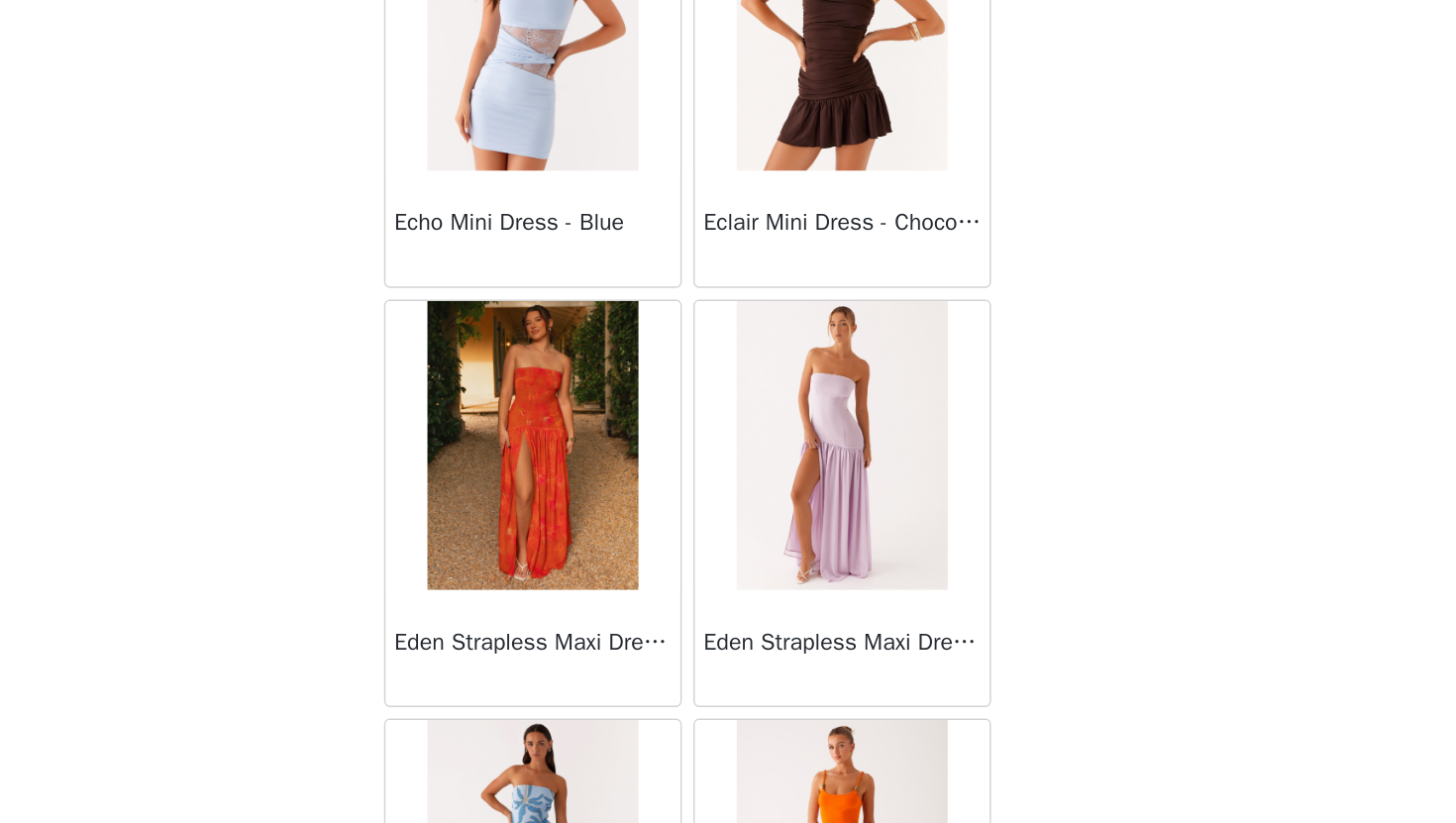 scroll, scrollTop: 18768, scrollLeft: 0, axis: vertical 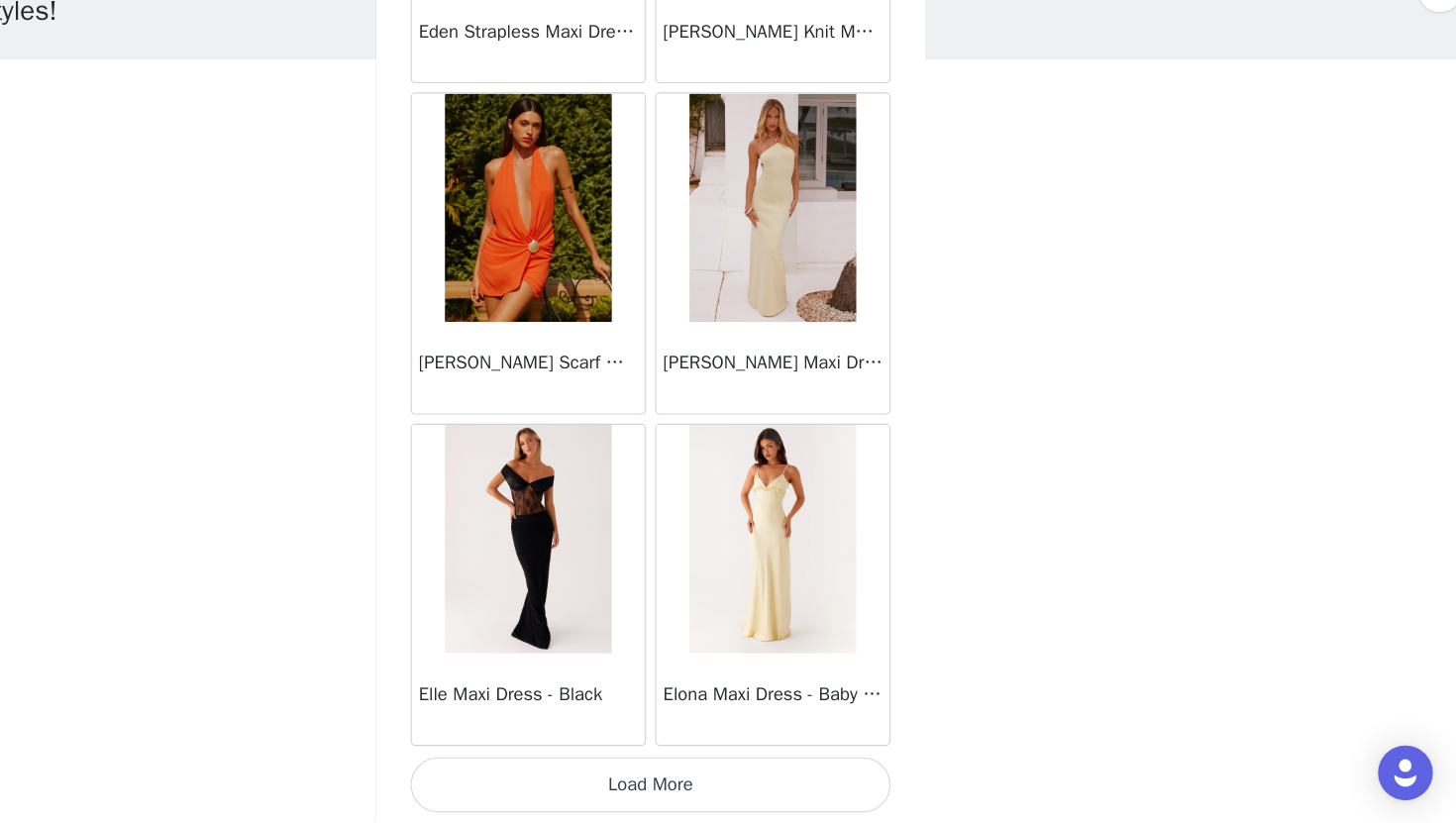 click on "Load More" at bounding box center (728, 789) 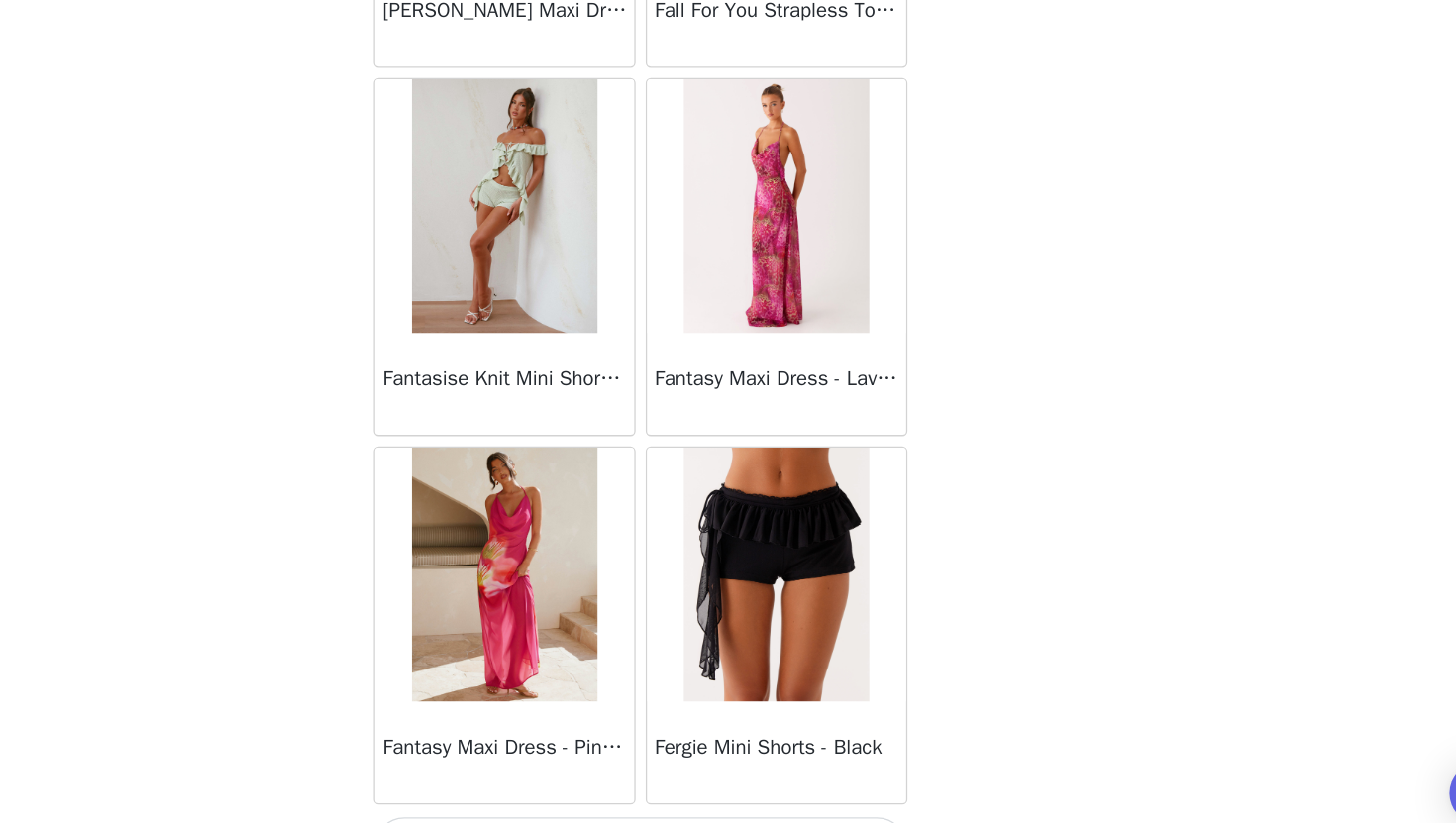 scroll, scrollTop: 22312, scrollLeft: 0, axis: vertical 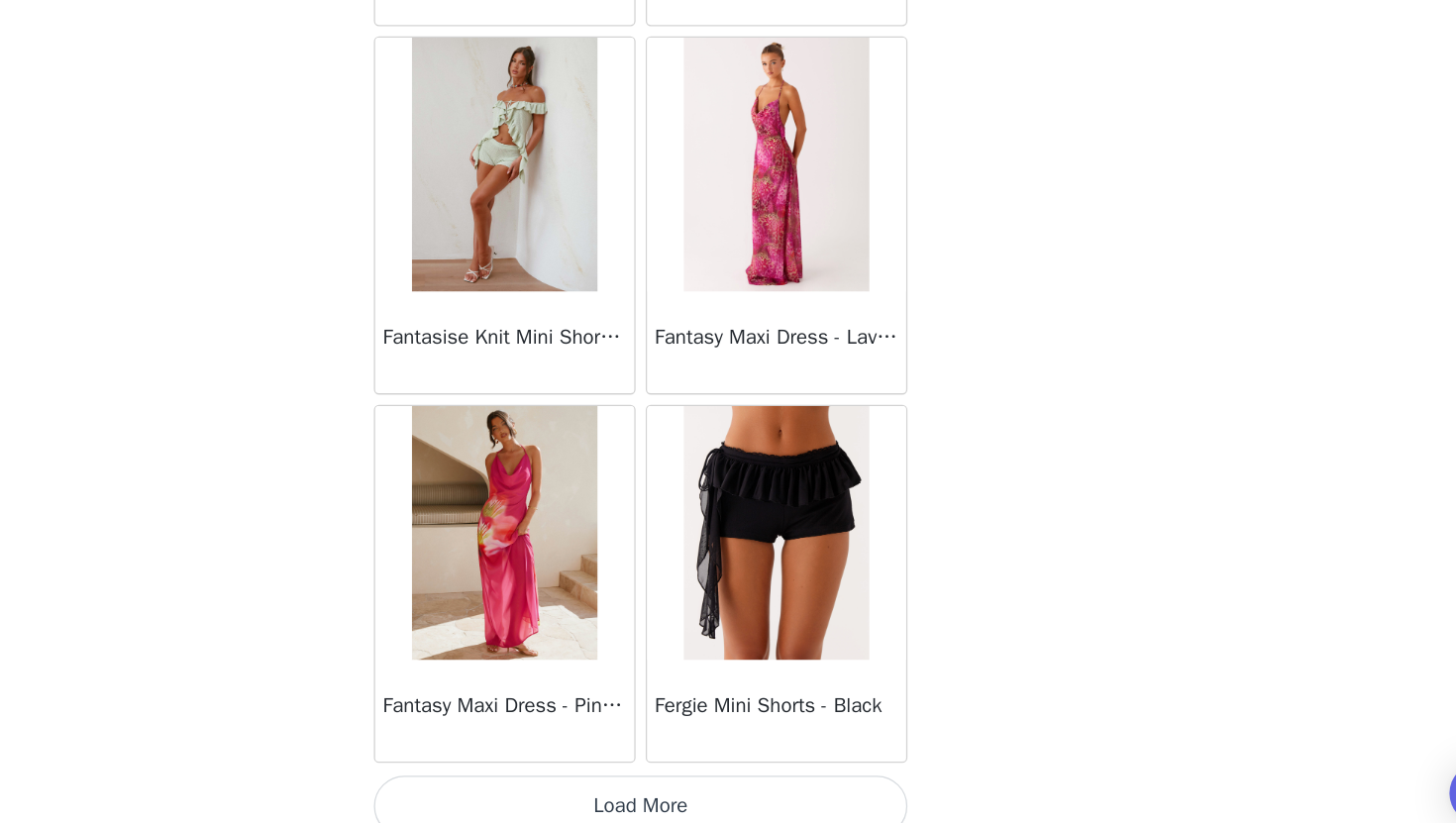 click on "Load More" at bounding box center [728, 789] 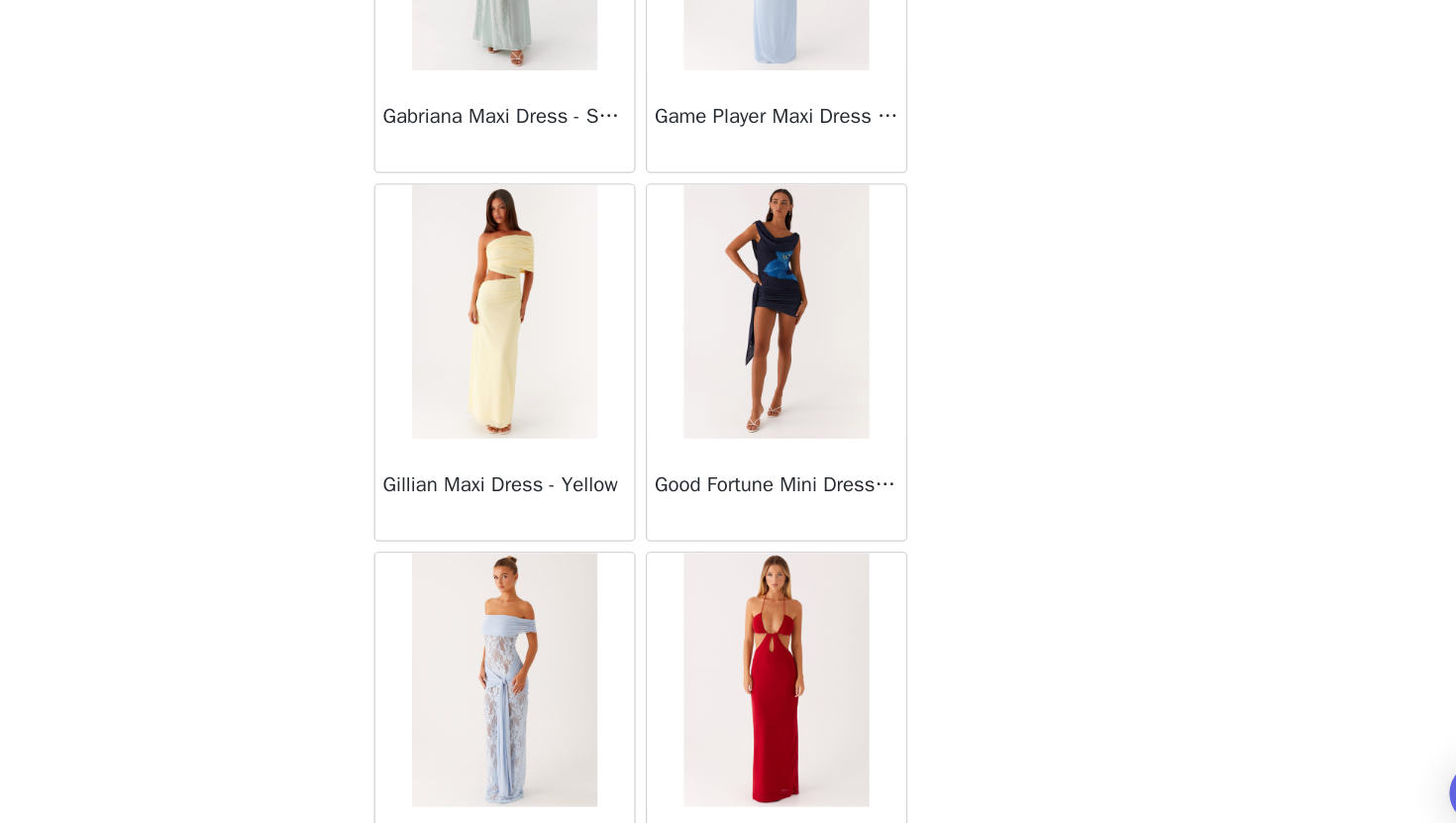 scroll, scrollTop: 25184, scrollLeft: 0, axis: vertical 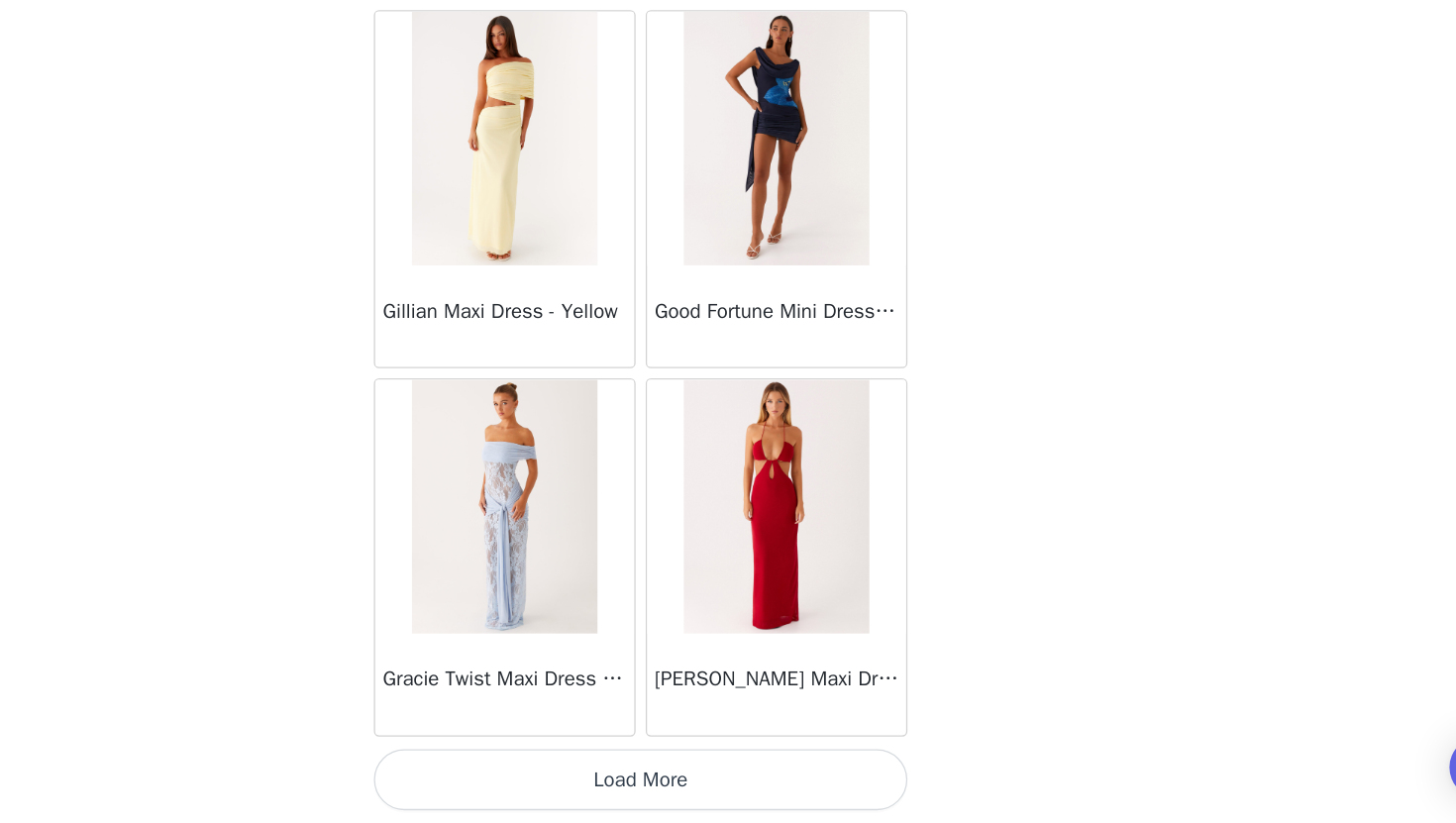 click on "Load More" at bounding box center (728, 789) 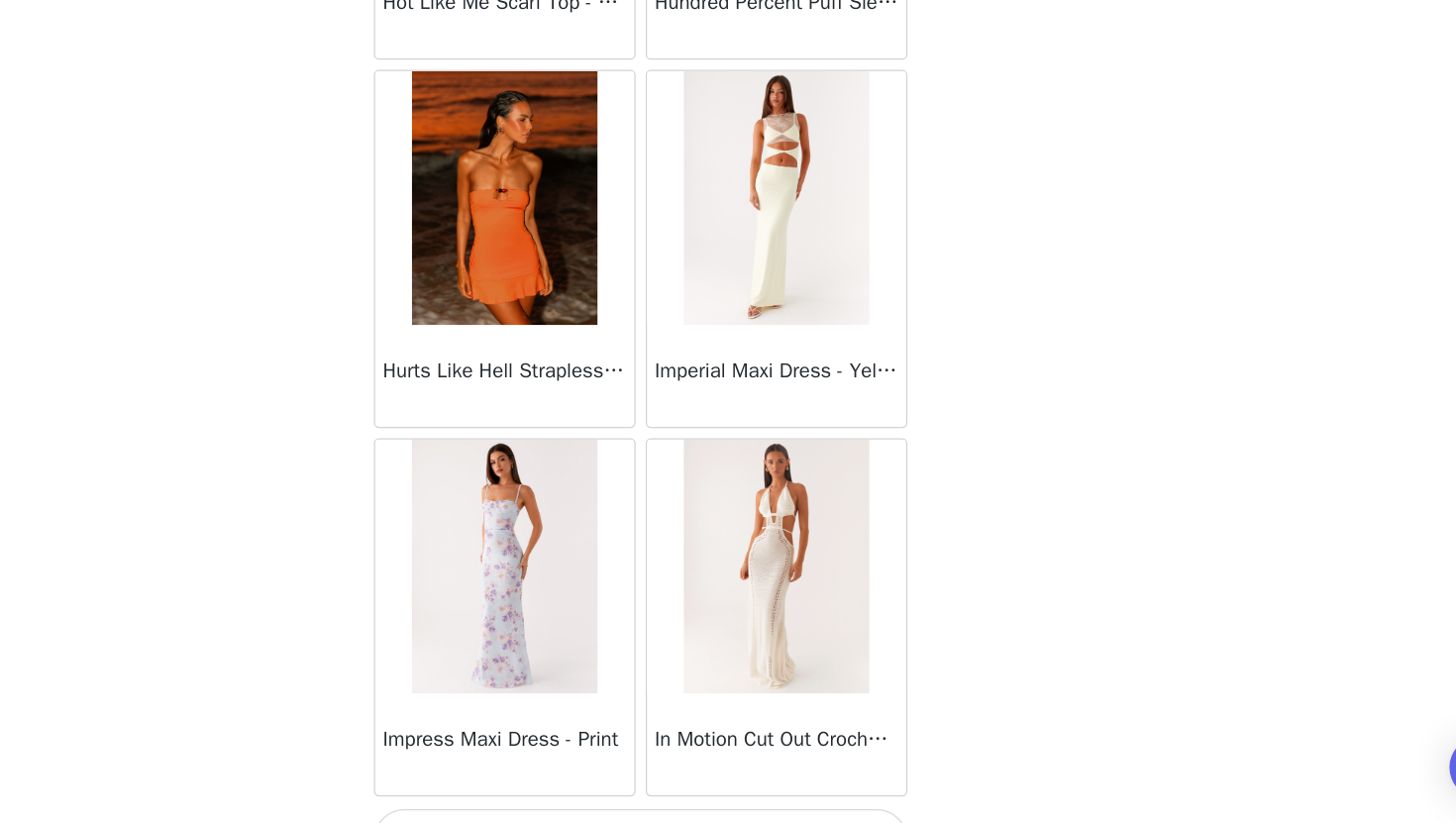 scroll, scrollTop: 28056, scrollLeft: 0, axis: vertical 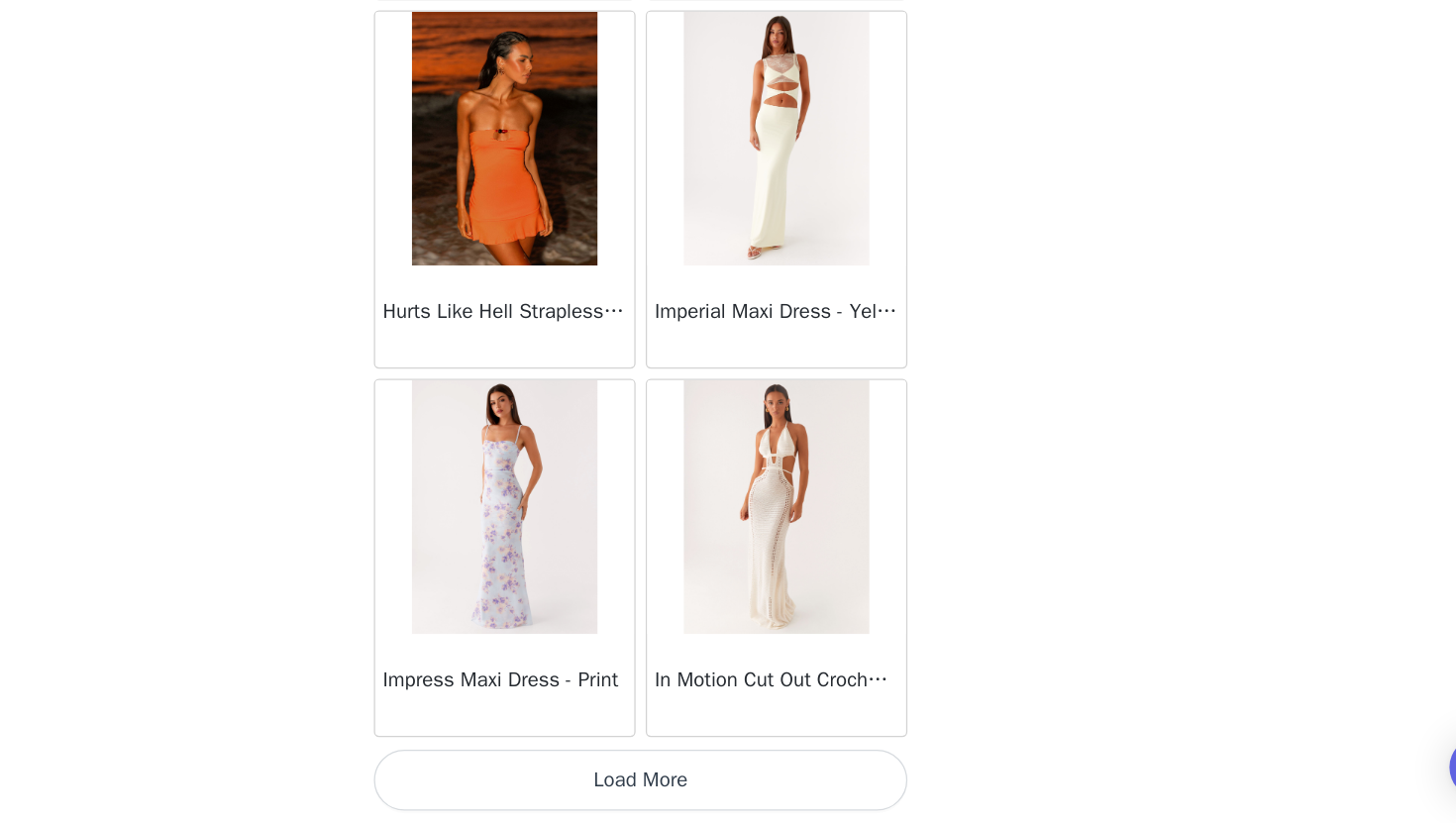 click on "Load More" at bounding box center [728, 789] 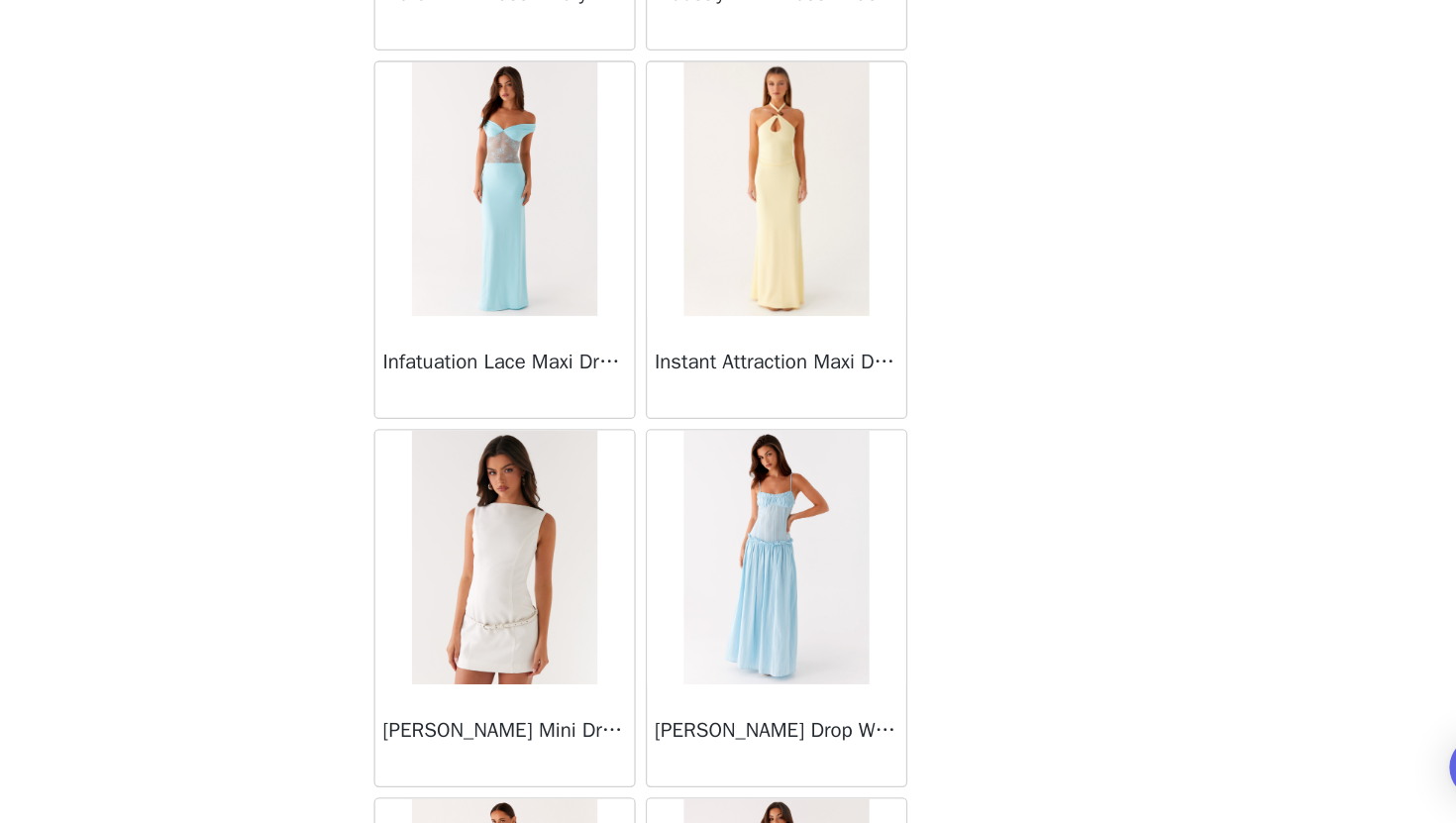 scroll, scrollTop: 28879, scrollLeft: 0, axis: vertical 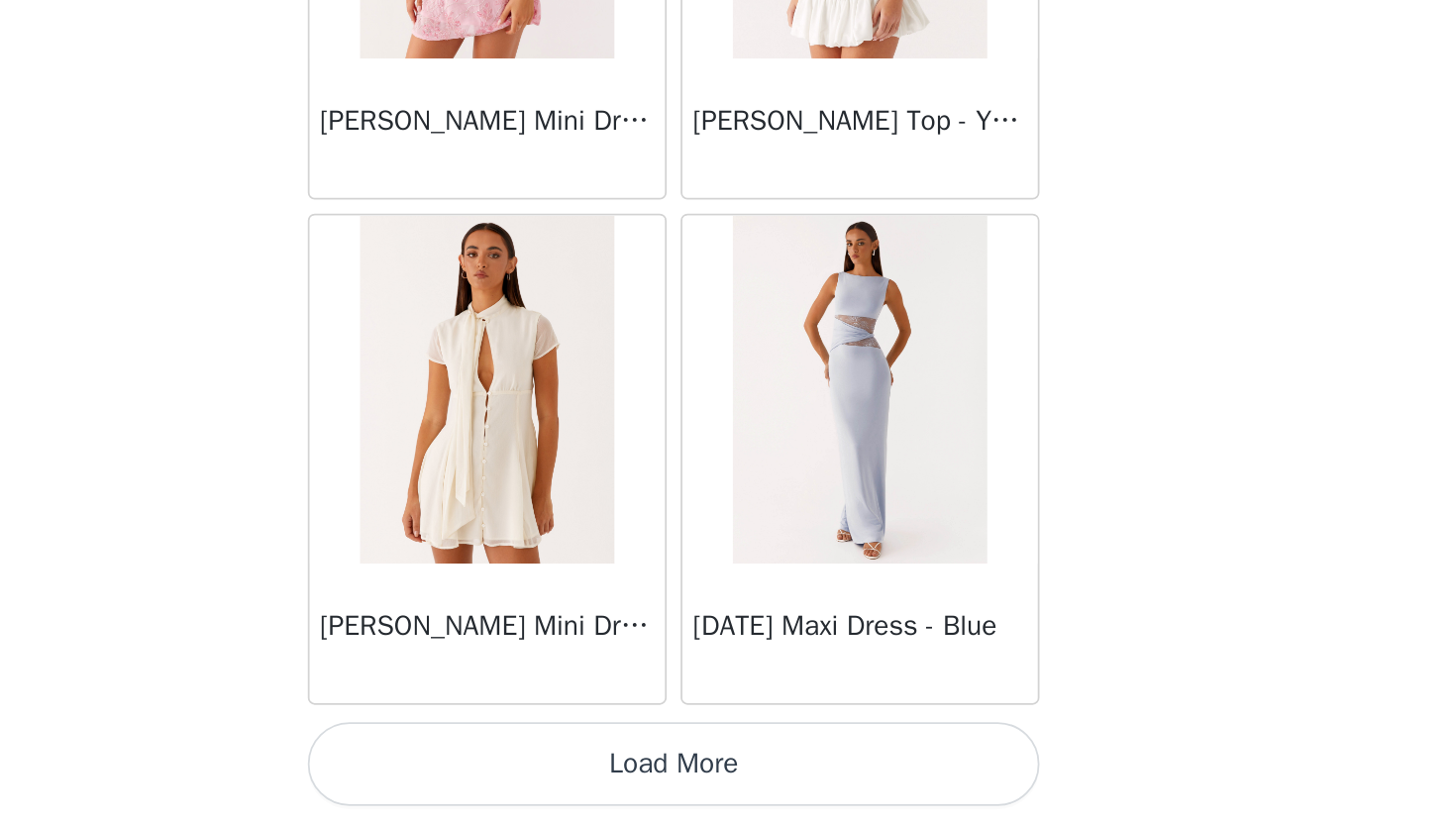 click on "Load More" at bounding box center [728, 789] 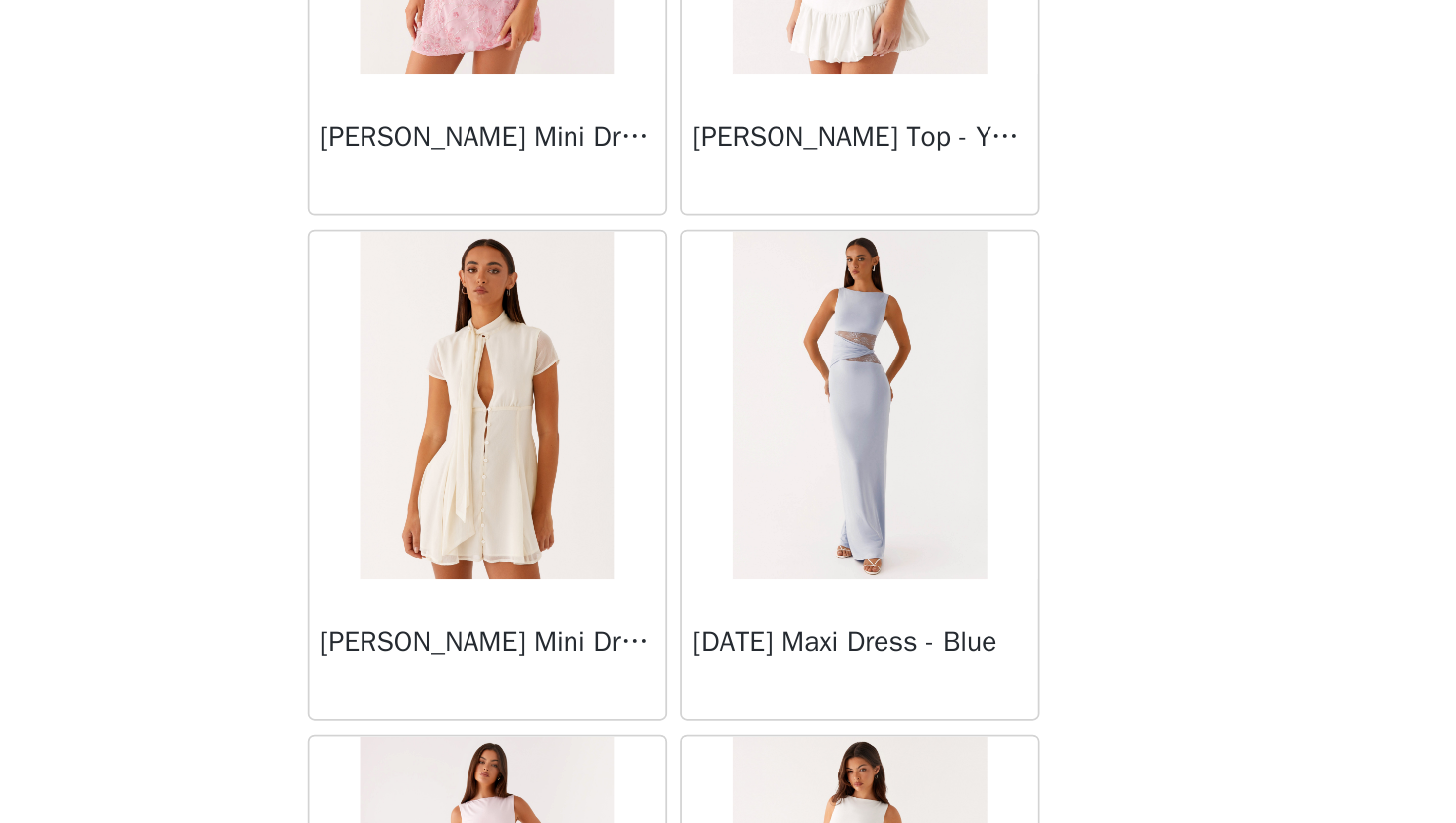 scroll, scrollTop: 30928, scrollLeft: 0, axis: vertical 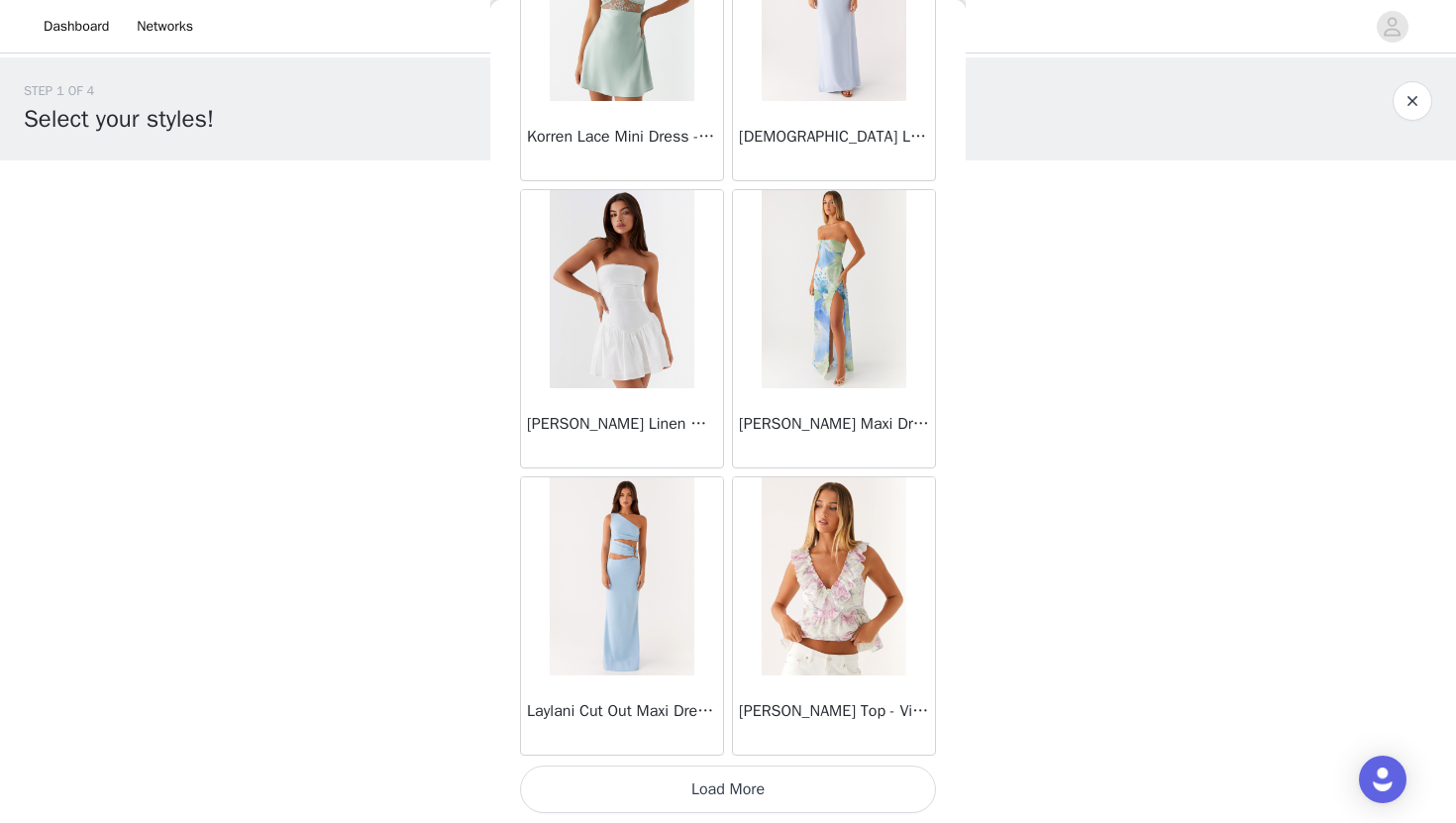 click on "Load More" at bounding box center [728, 789] 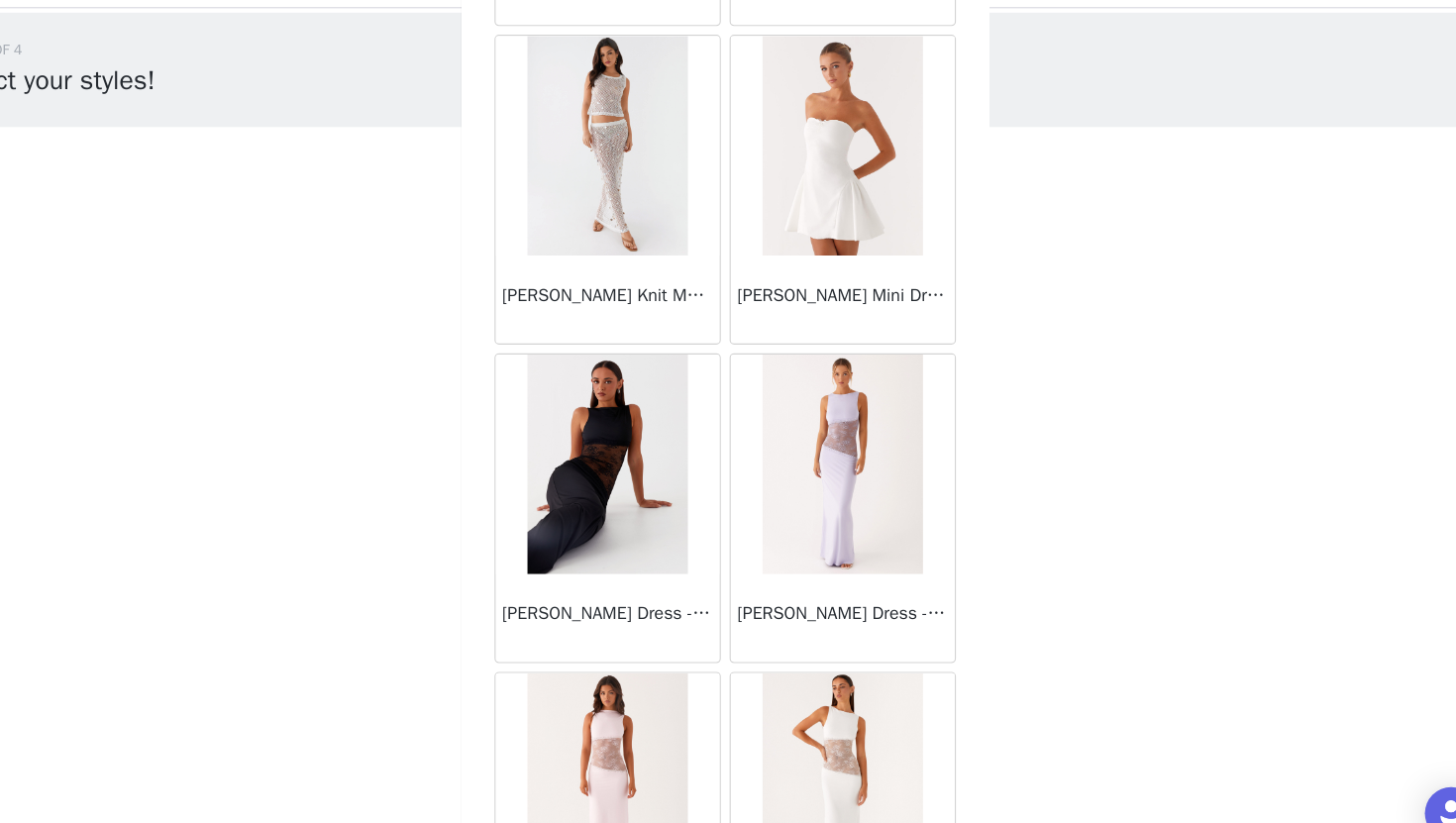 scroll, scrollTop: 36673, scrollLeft: 0, axis: vertical 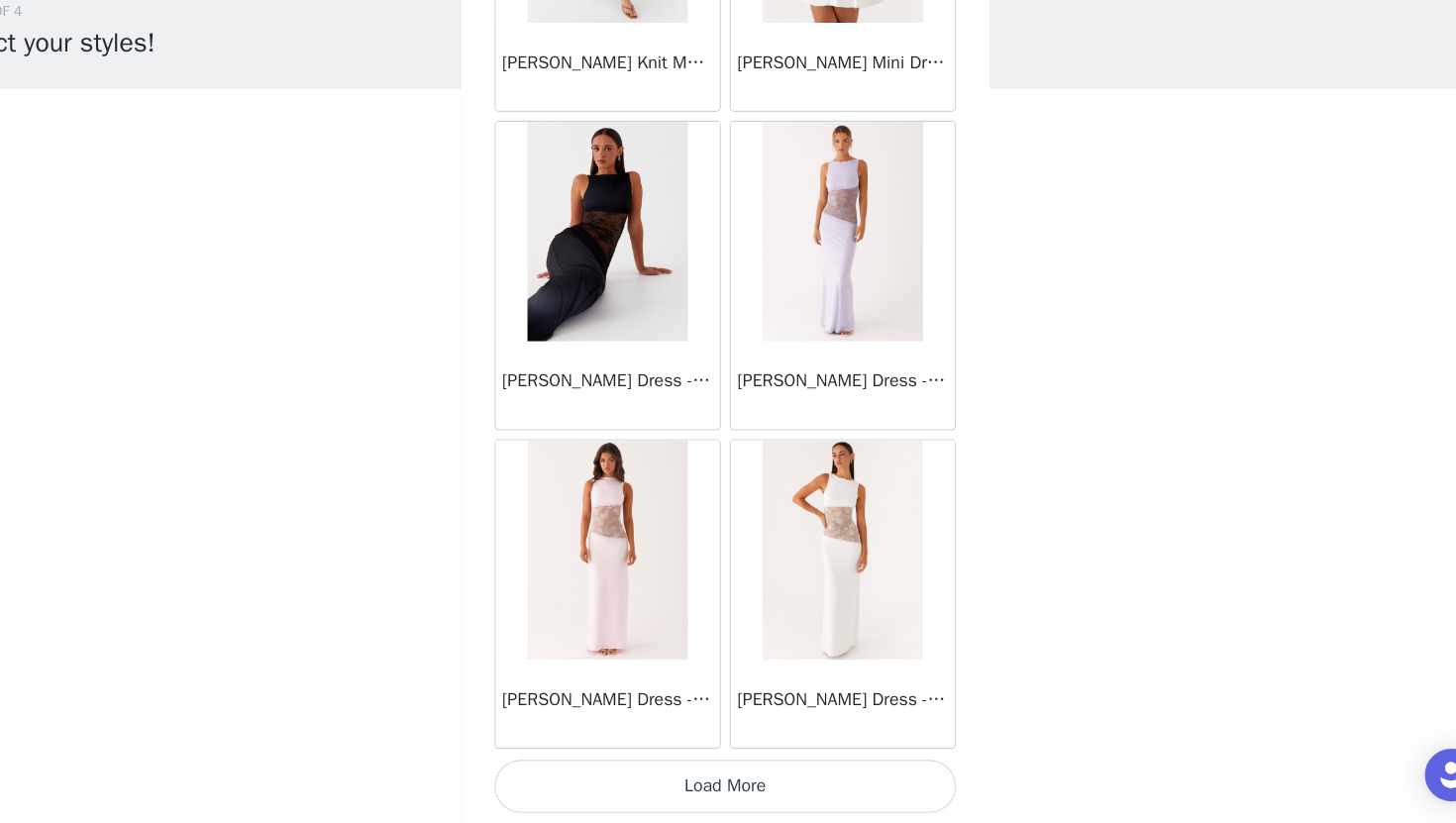 click on "Load More" at bounding box center [728, 789] 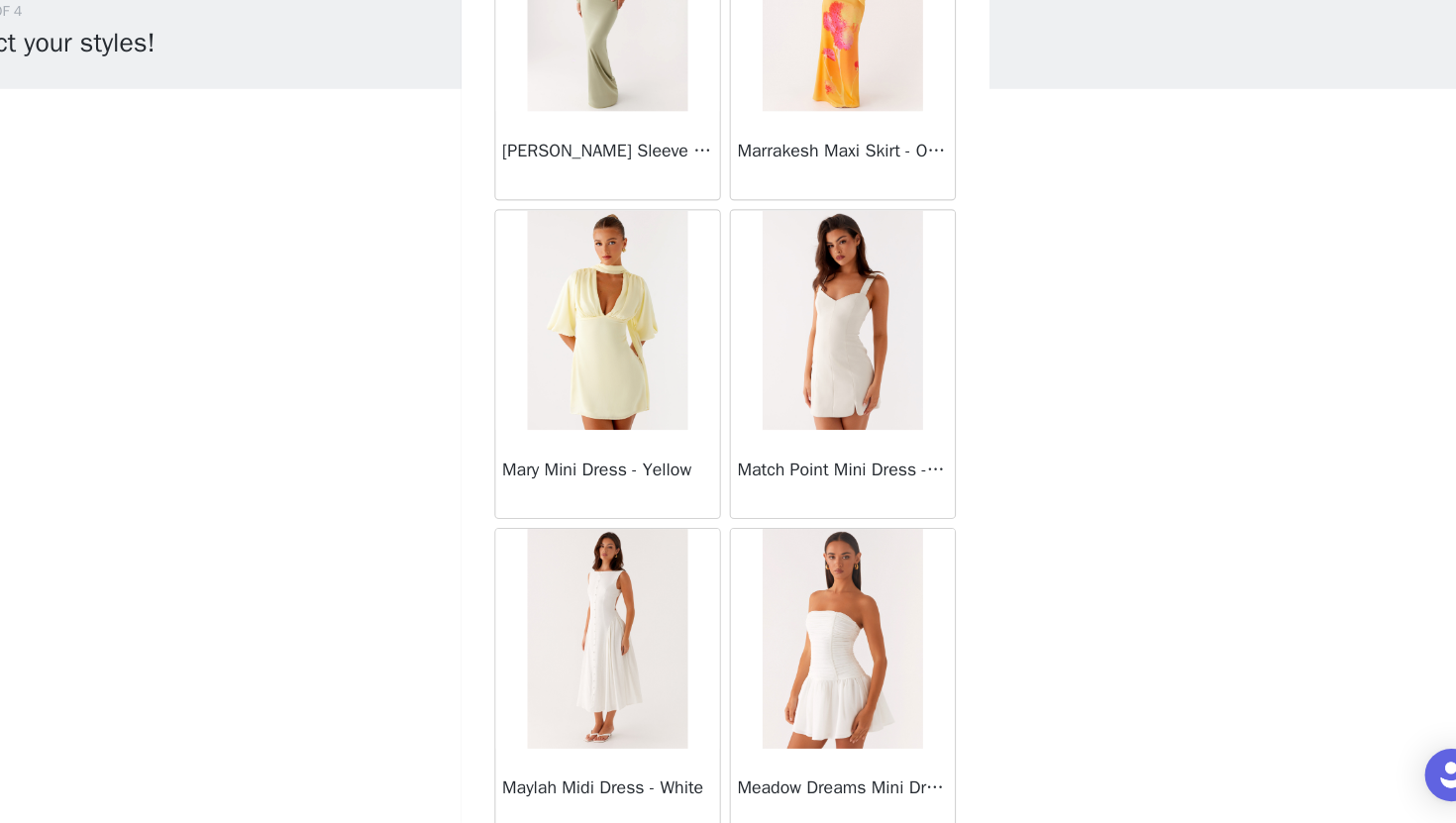 scroll, scrollTop: 39545, scrollLeft: 0, axis: vertical 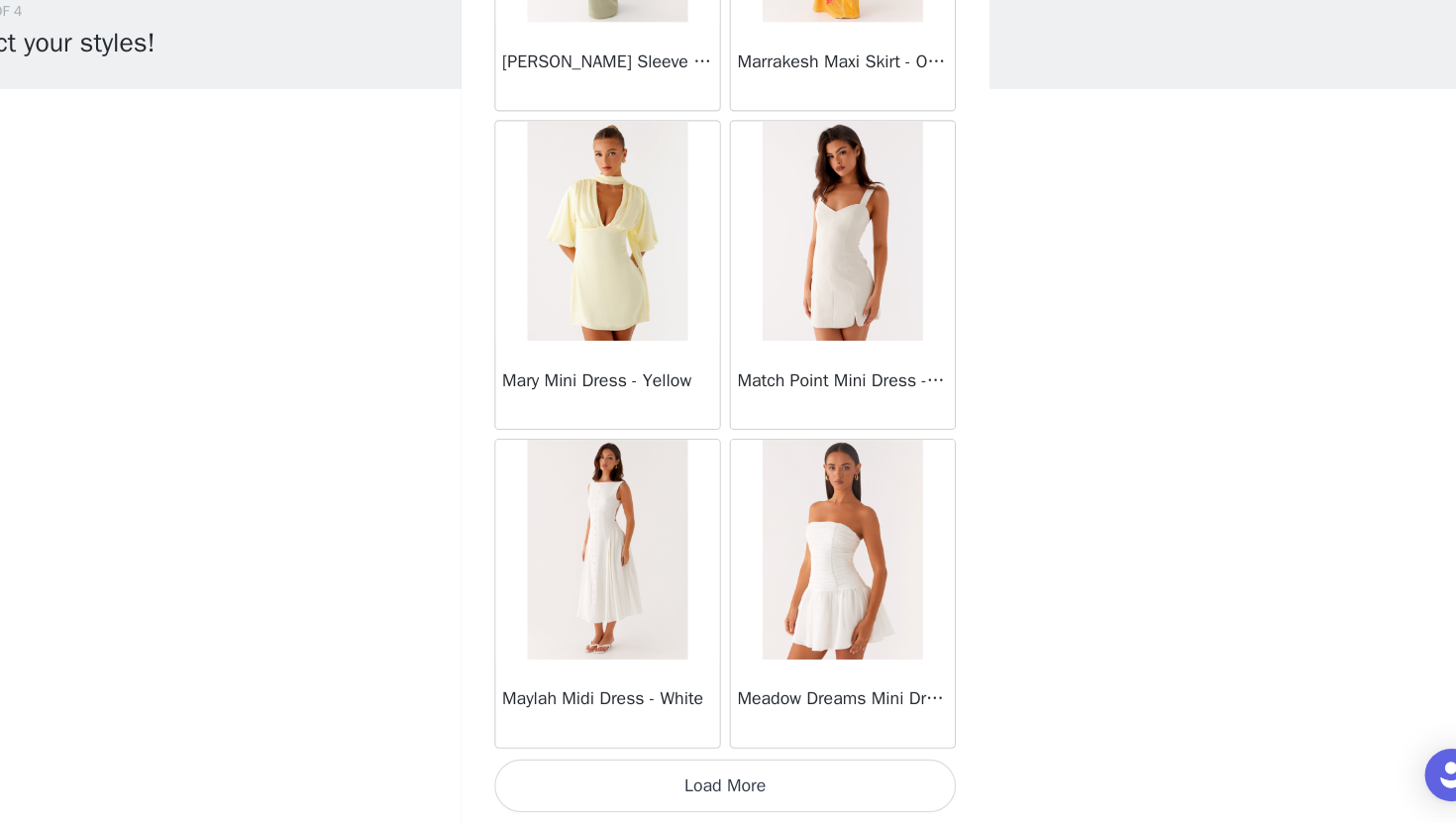 click on "Load More" at bounding box center [728, 789] 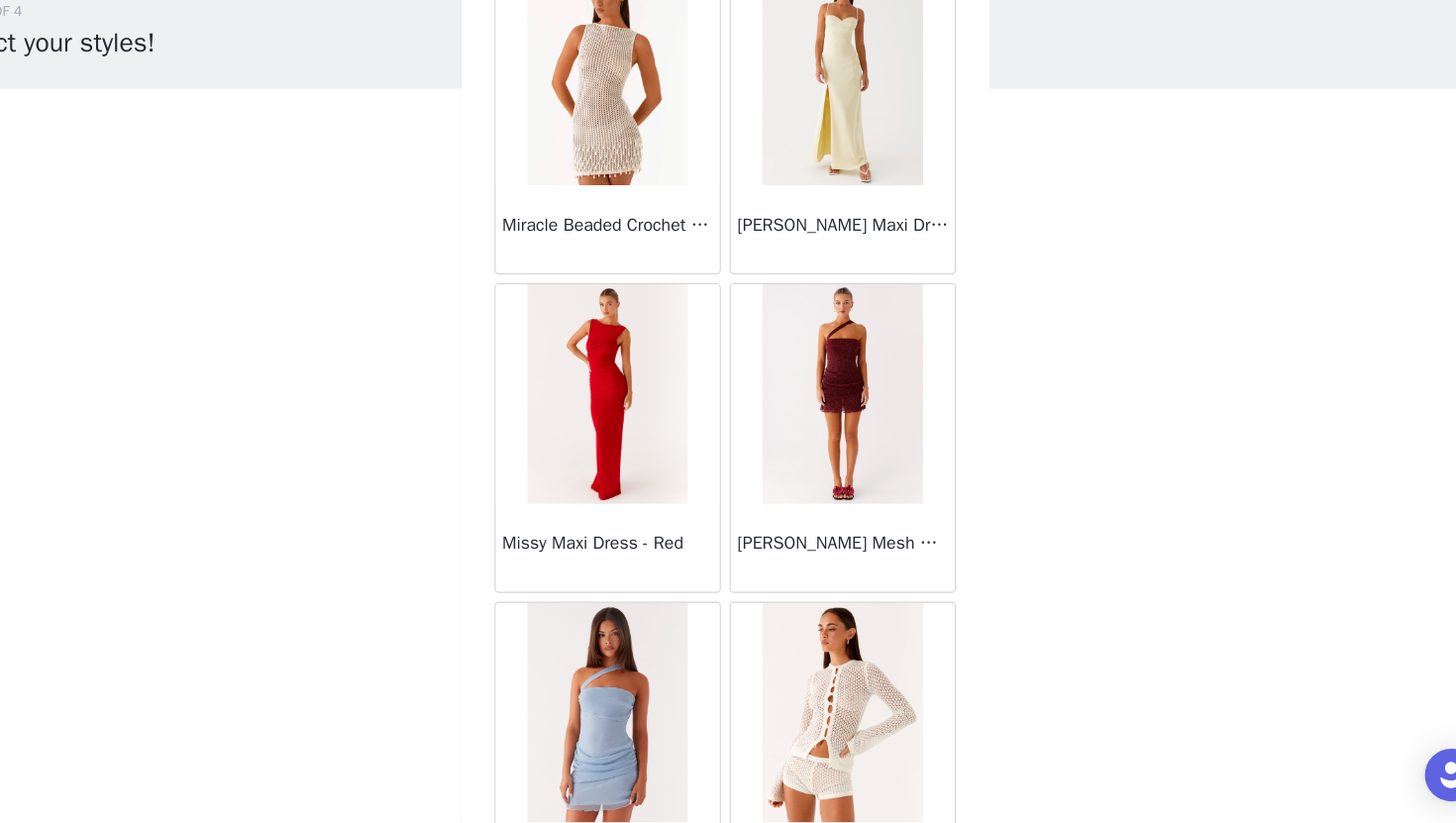 scroll, scrollTop: 42417, scrollLeft: 0, axis: vertical 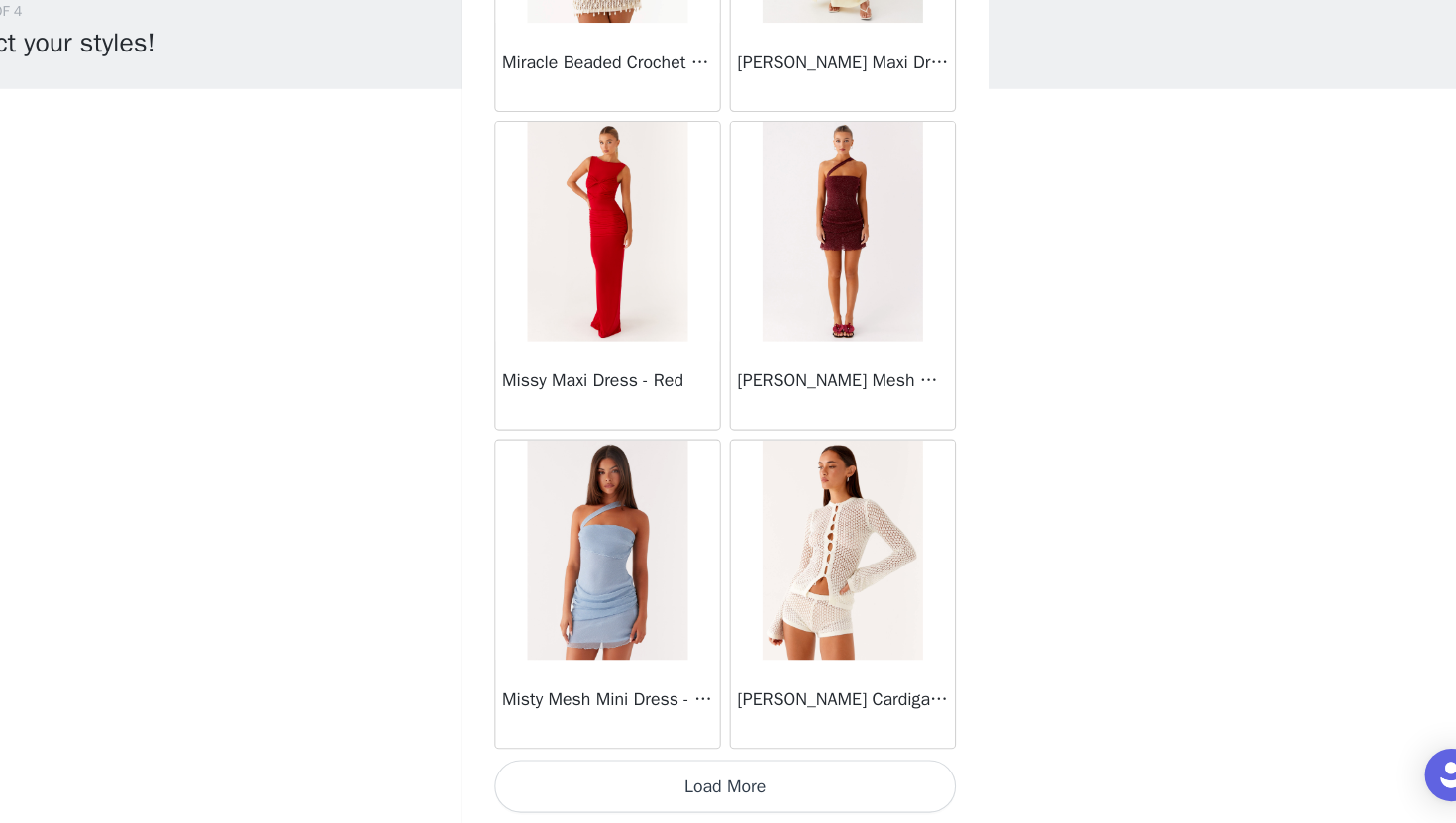 click on "Load More" at bounding box center [728, 789] 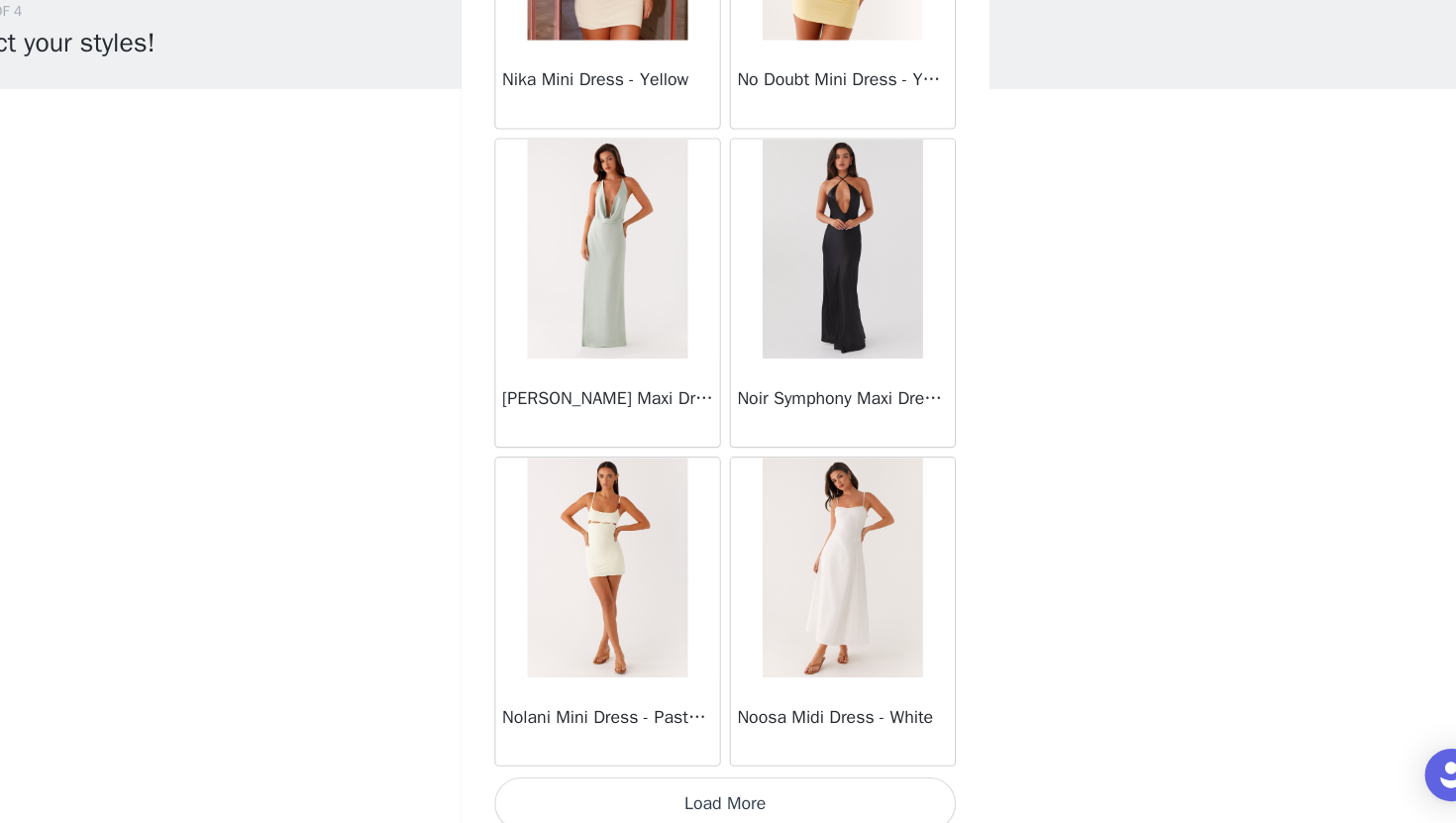 scroll, scrollTop: 45289, scrollLeft: 0, axis: vertical 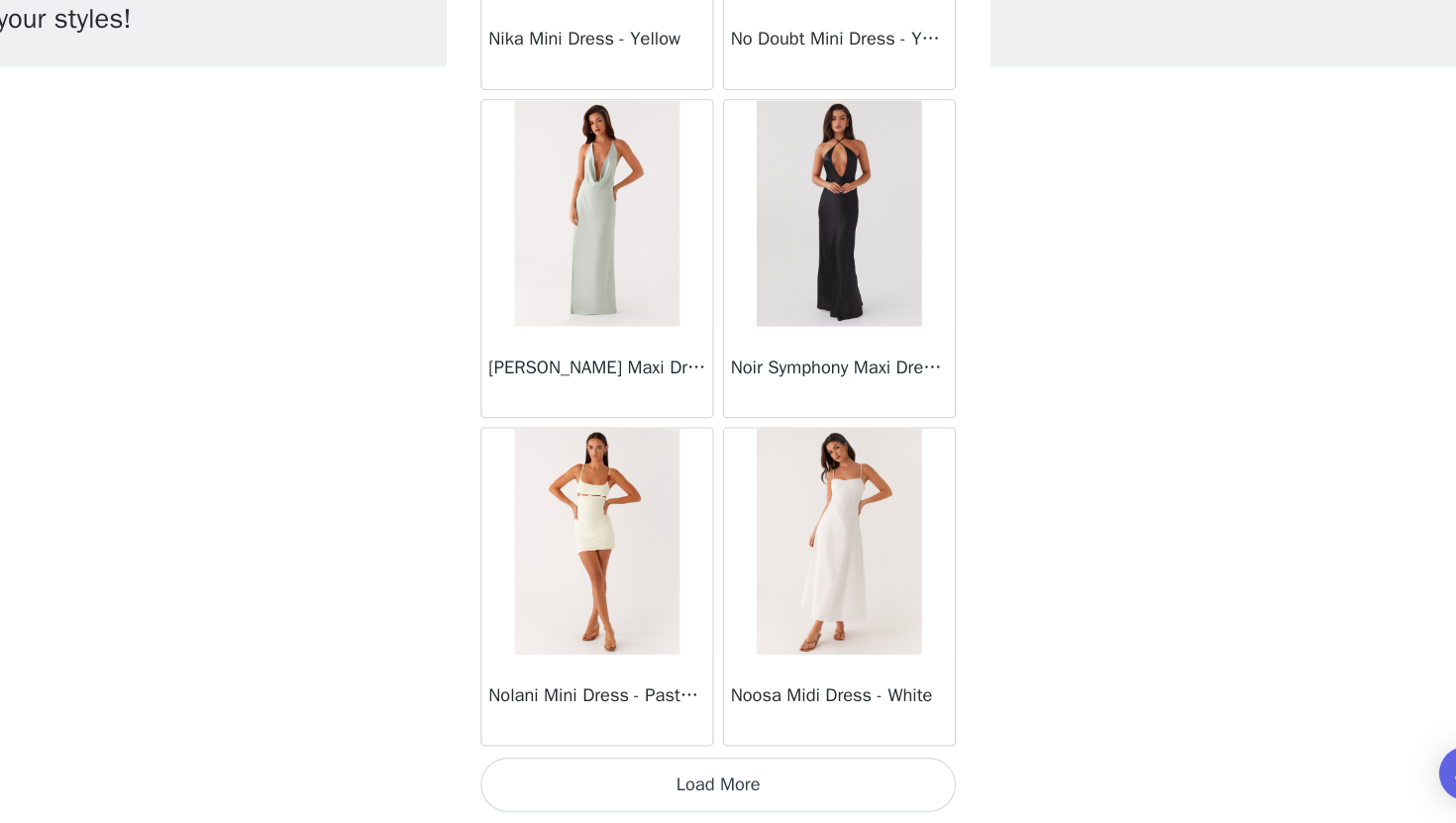 click on "Load More" at bounding box center (728, 789) 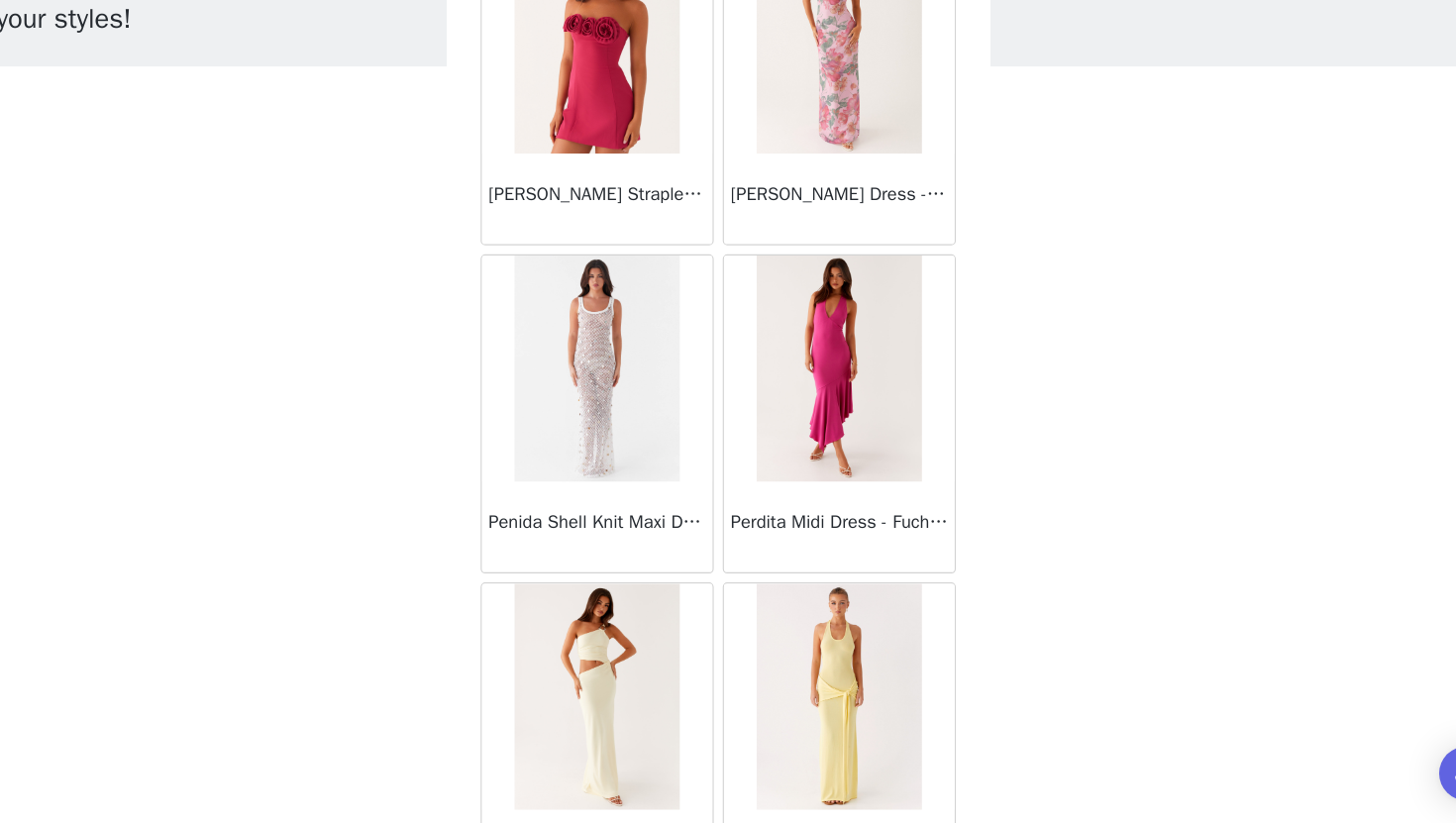 scroll, scrollTop: 48161, scrollLeft: 0, axis: vertical 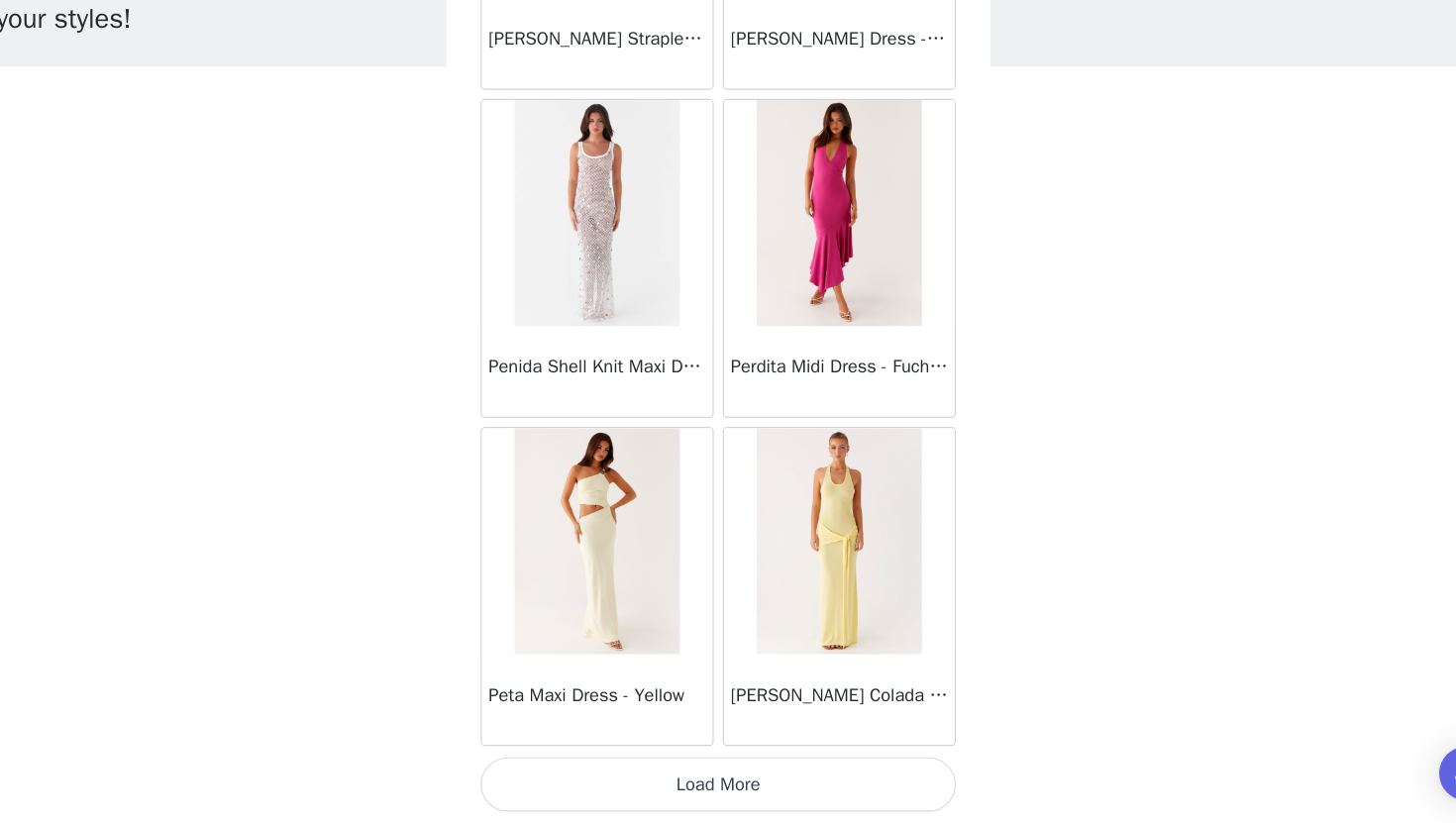 click on "Load More" at bounding box center (728, 789) 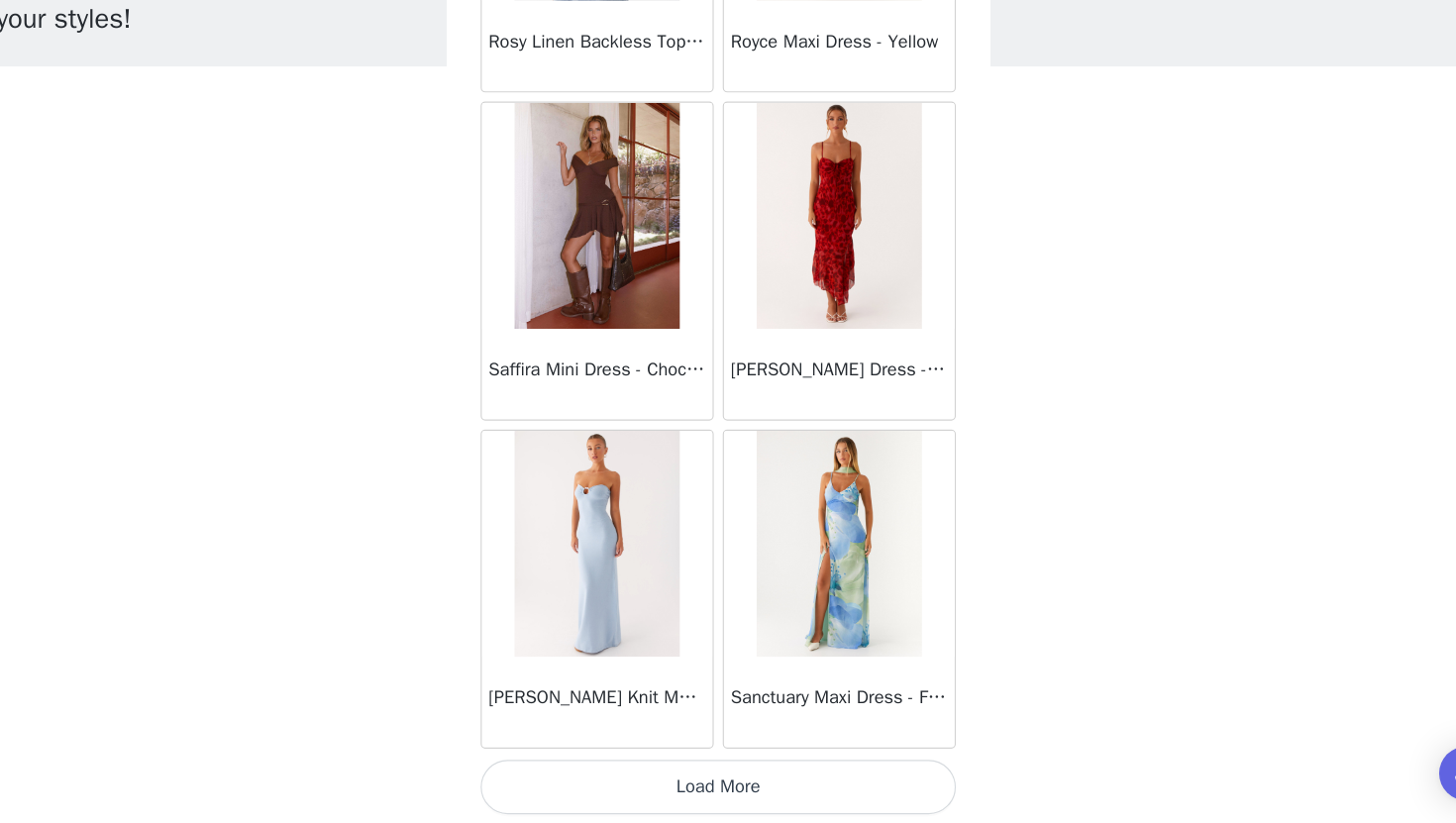 scroll, scrollTop: 51033, scrollLeft: 0, axis: vertical 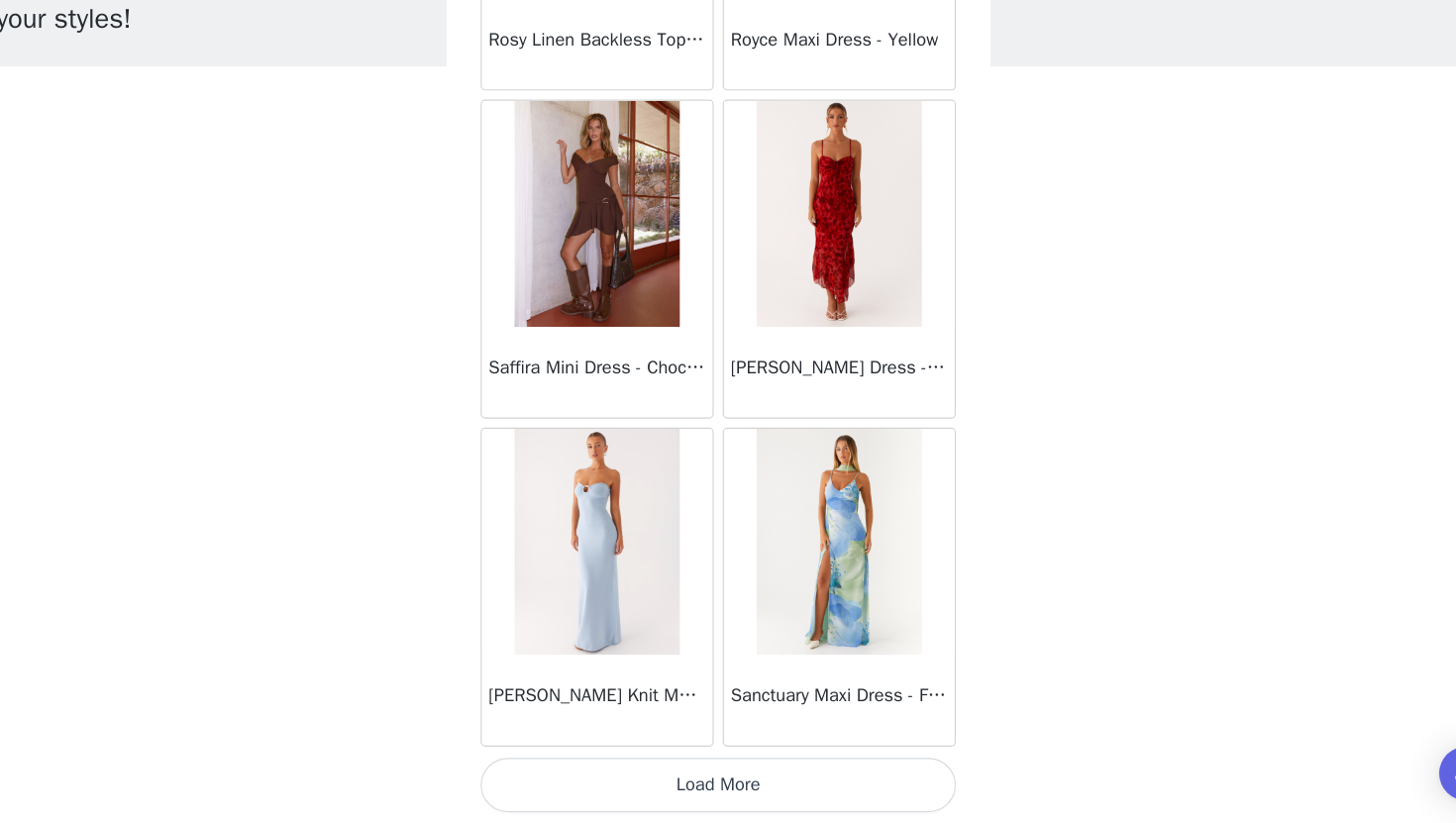 click on "Load More" at bounding box center [728, 789] 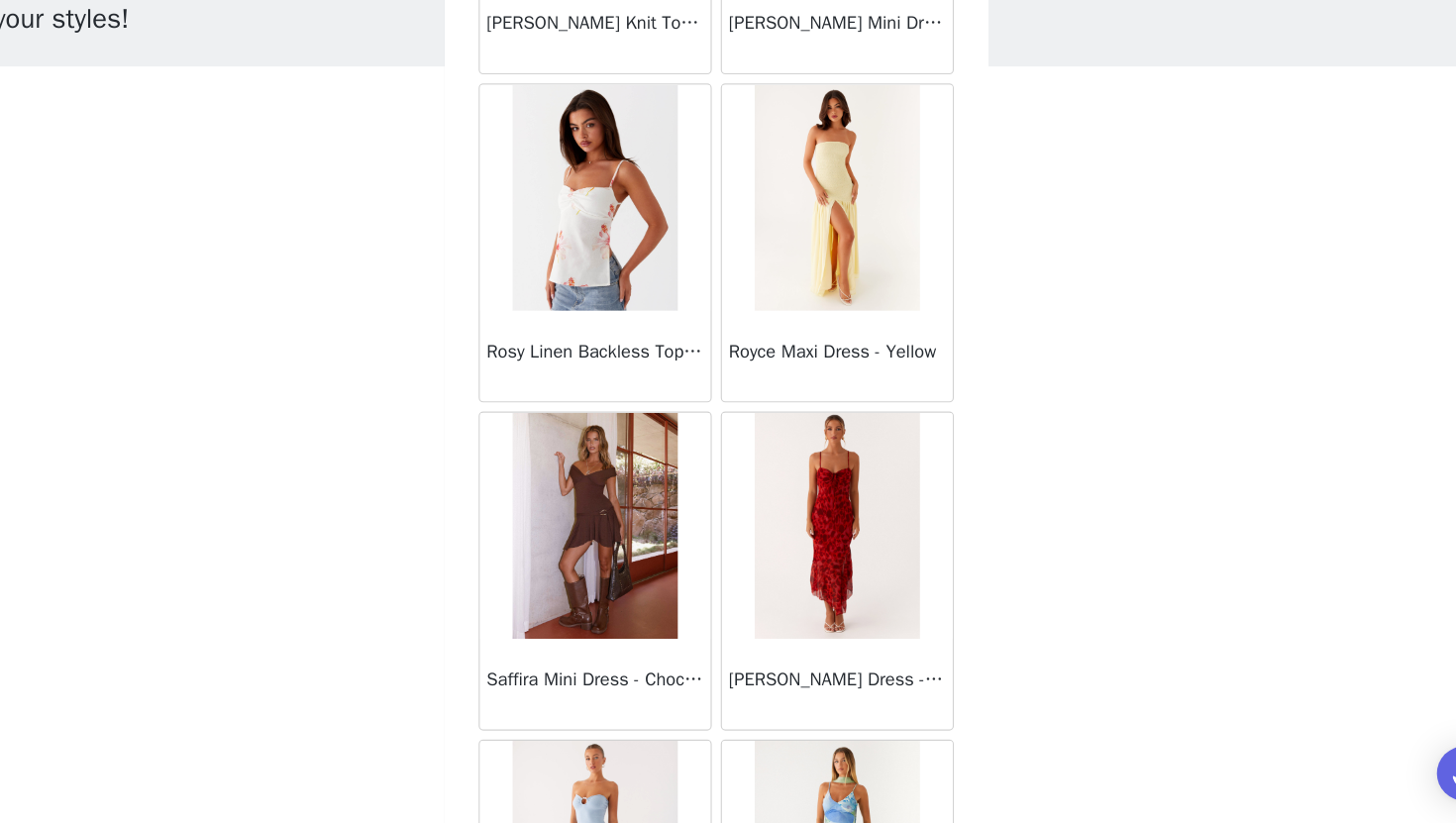 scroll, scrollTop: 51033, scrollLeft: 0, axis: vertical 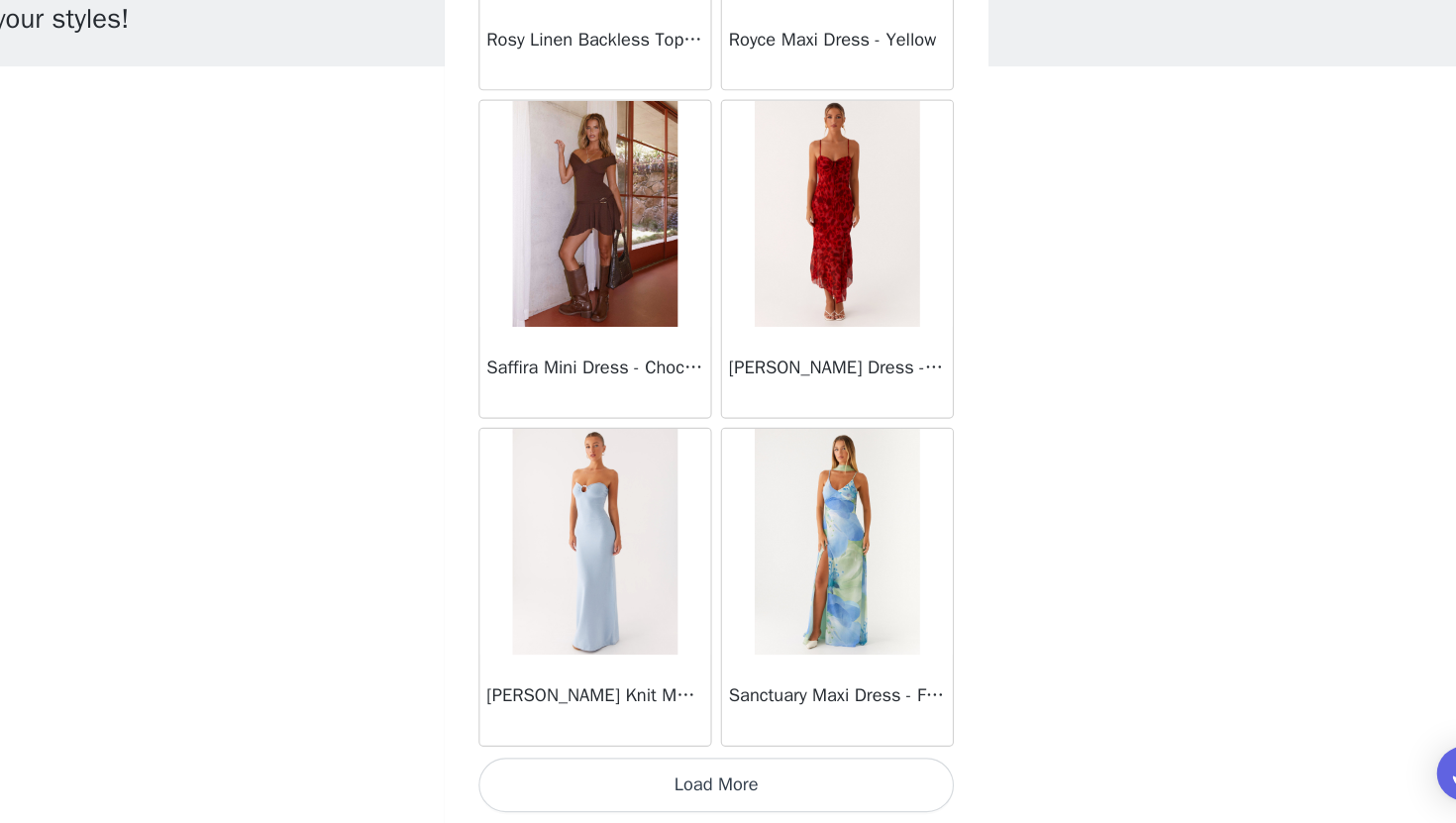click on "Load More" at bounding box center [728, 789] 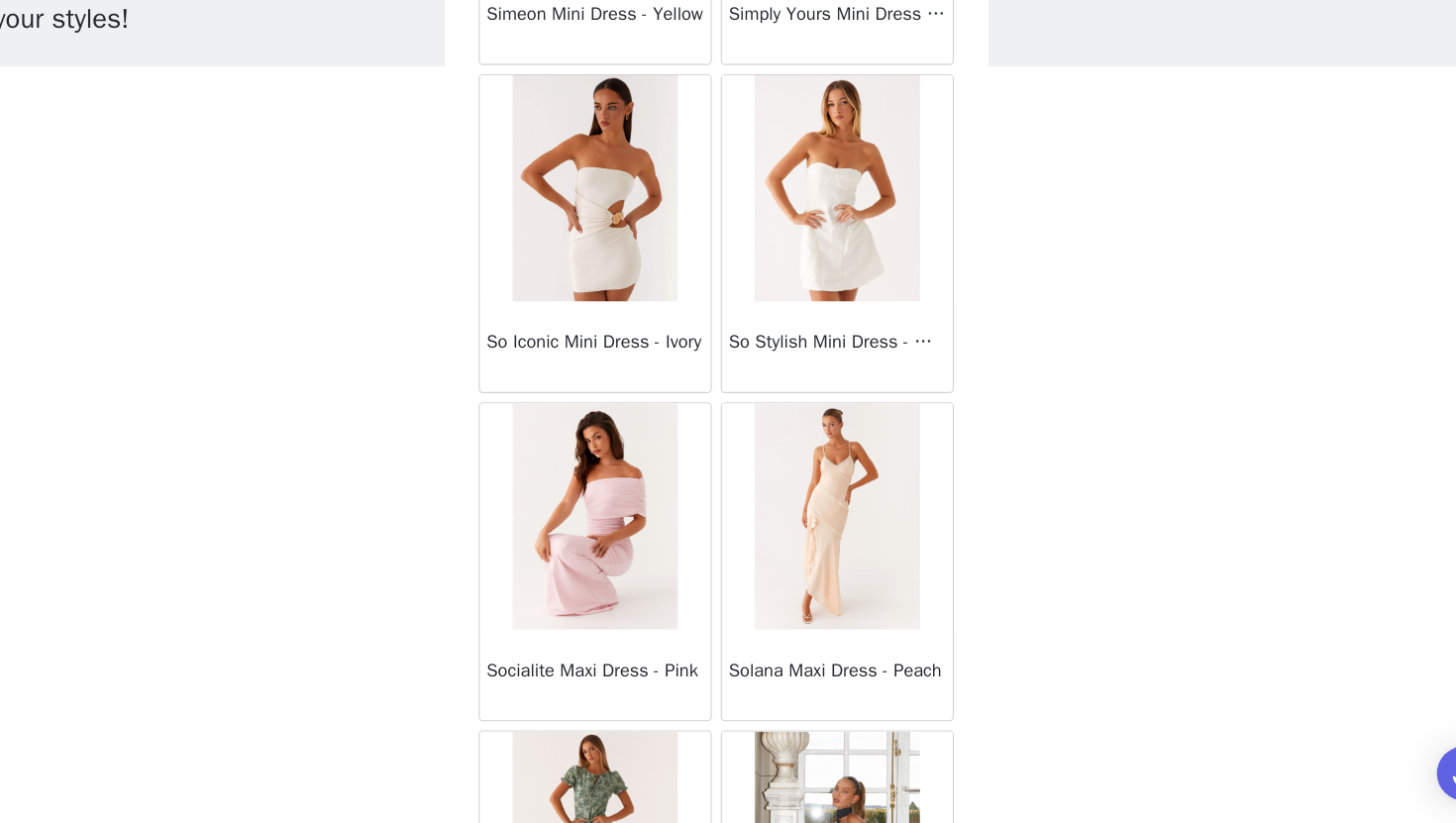 scroll, scrollTop: 53905, scrollLeft: 0, axis: vertical 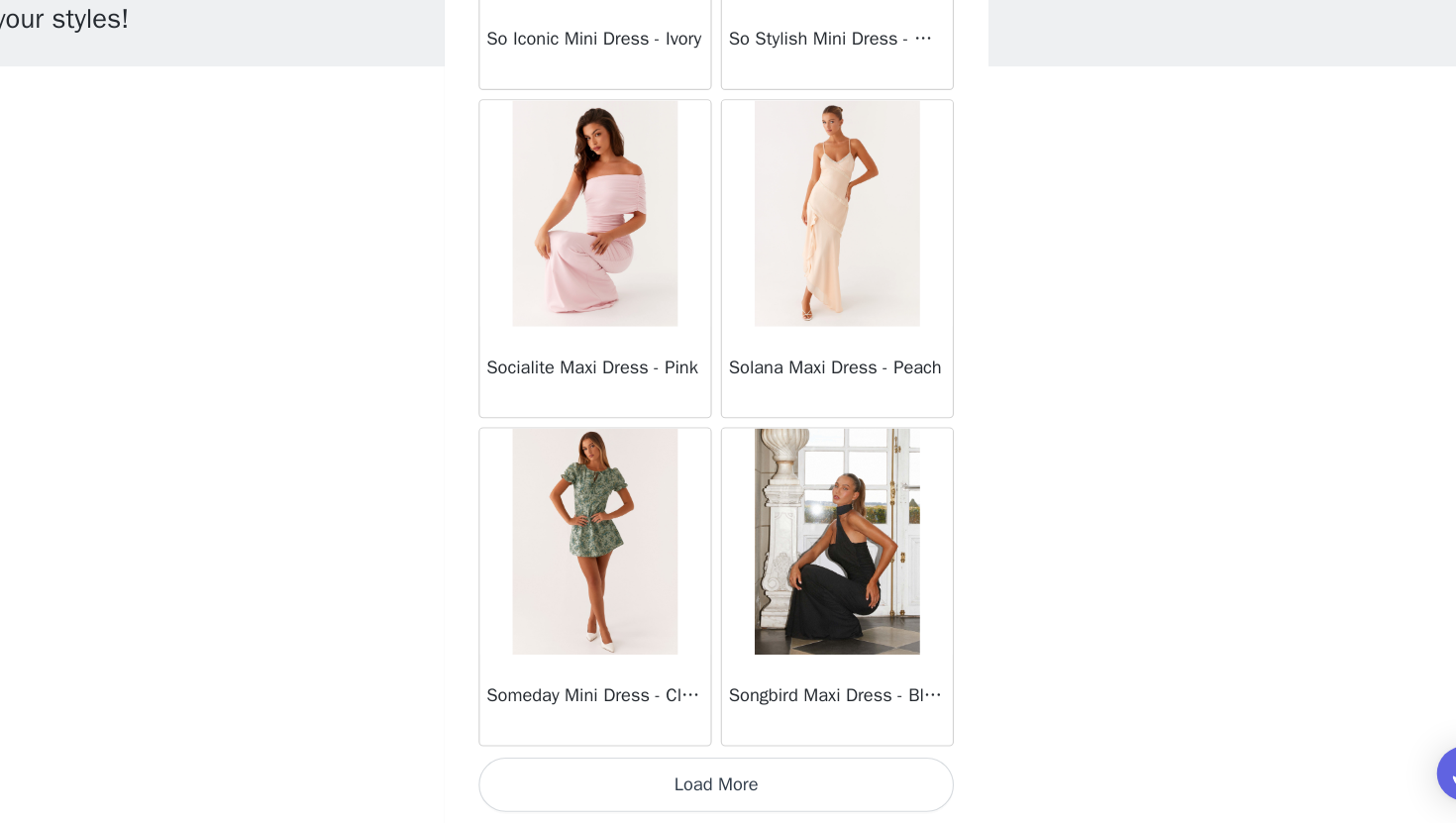 click on "Load More" at bounding box center [728, 789] 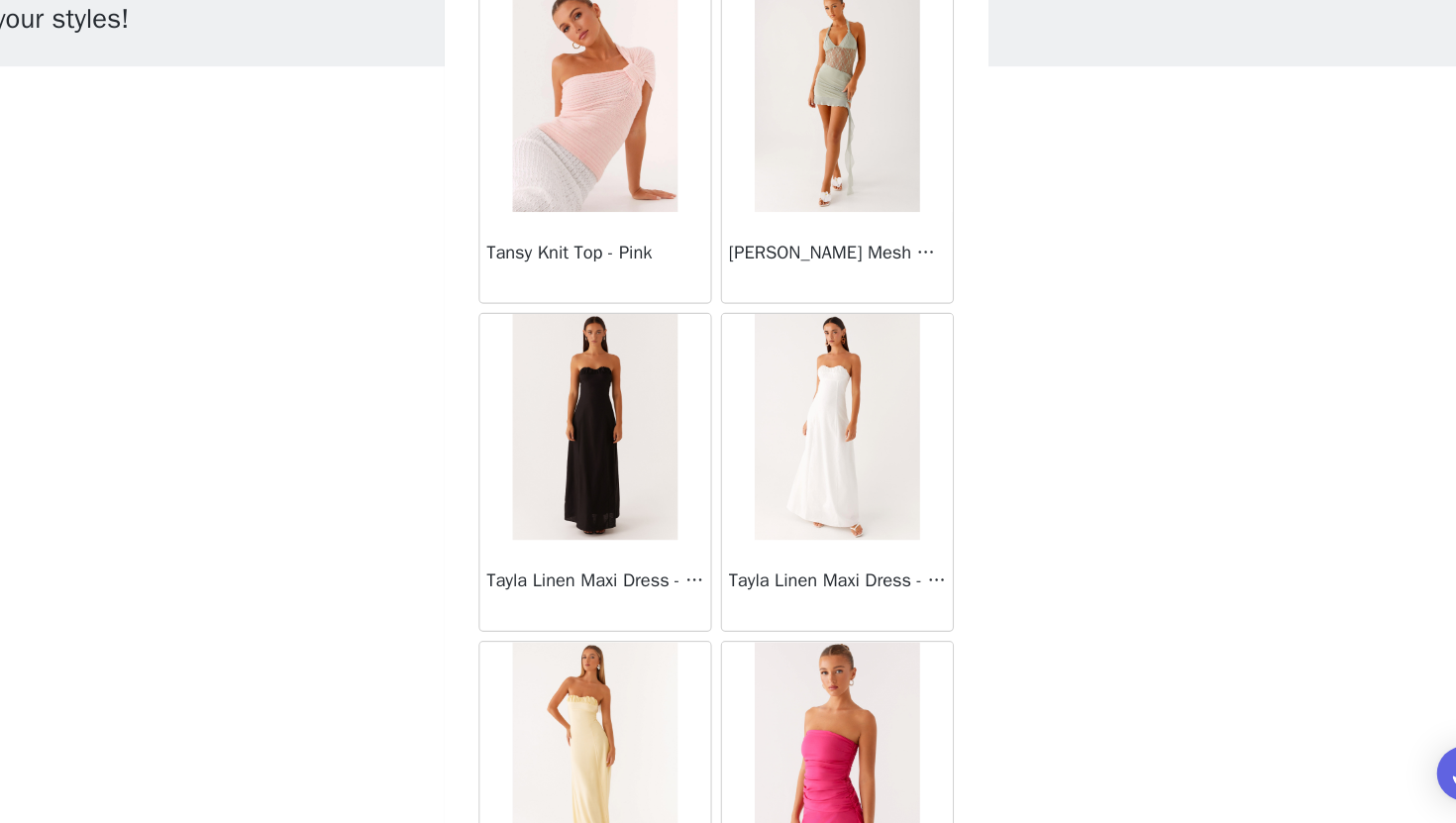 scroll, scrollTop: 56777, scrollLeft: 0, axis: vertical 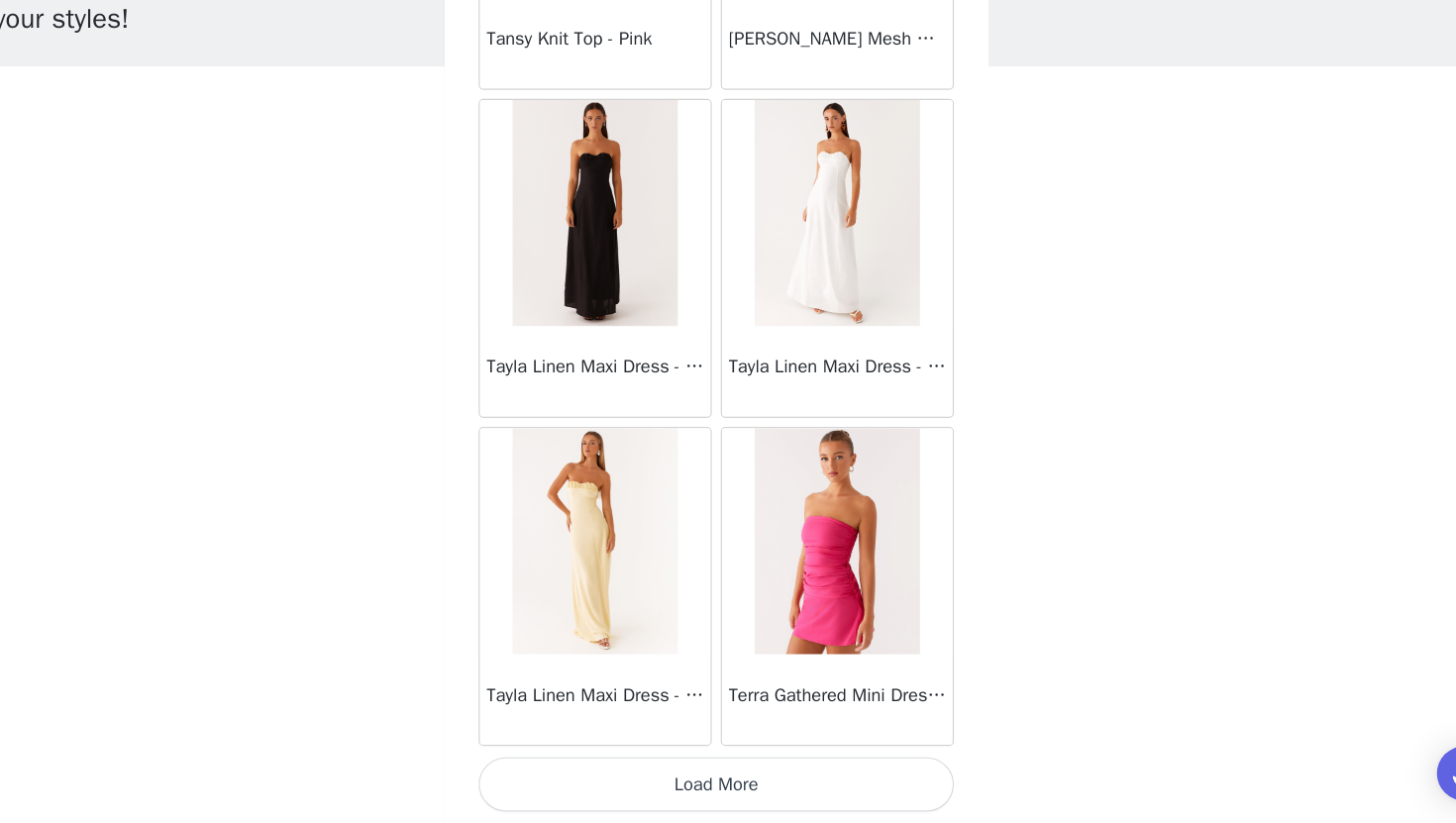 click on "Load More" at bounding box center (728, 789) 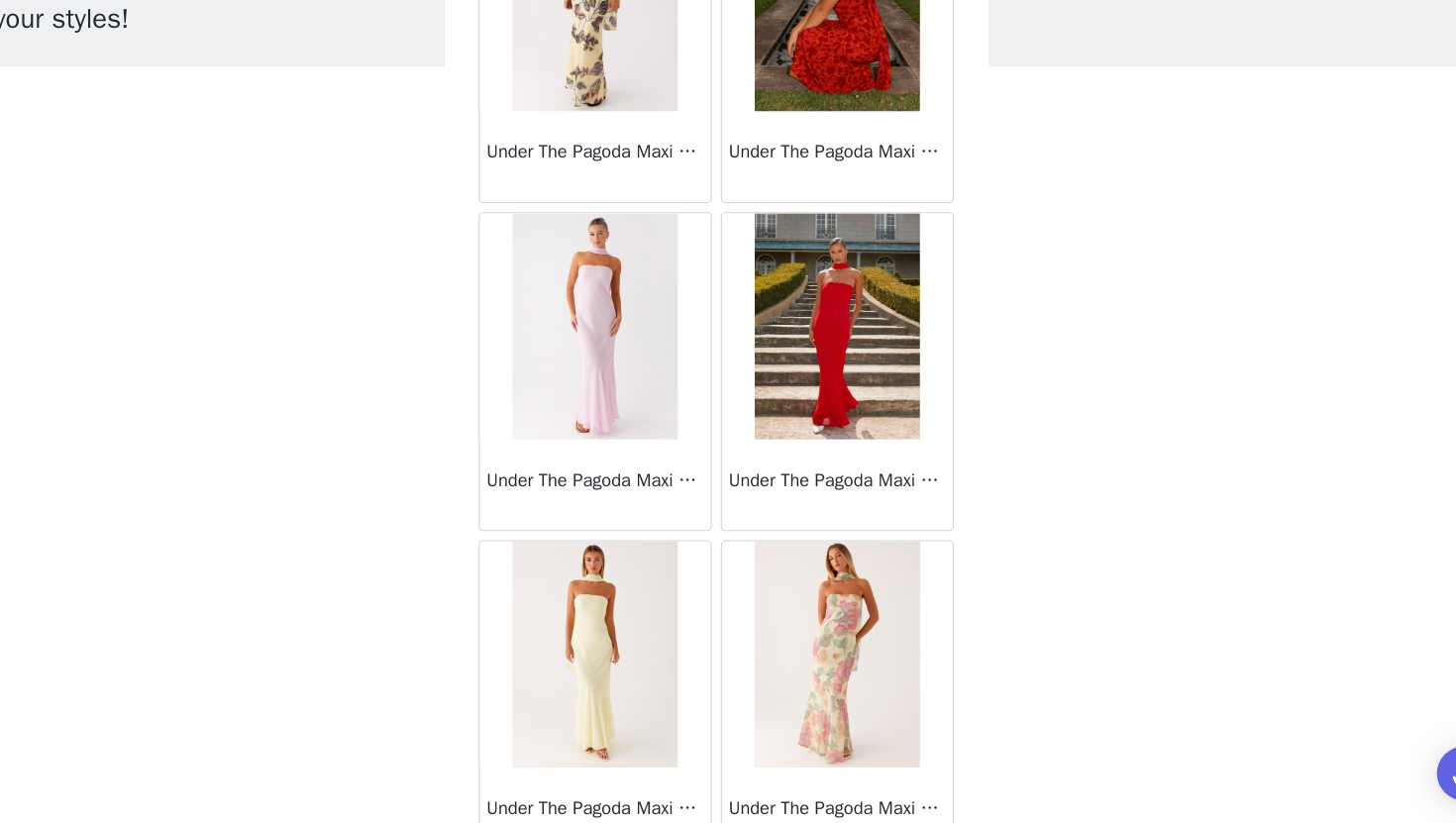 scroll, scrollTop: 59649, scrollLeft: 0, axis: vertical 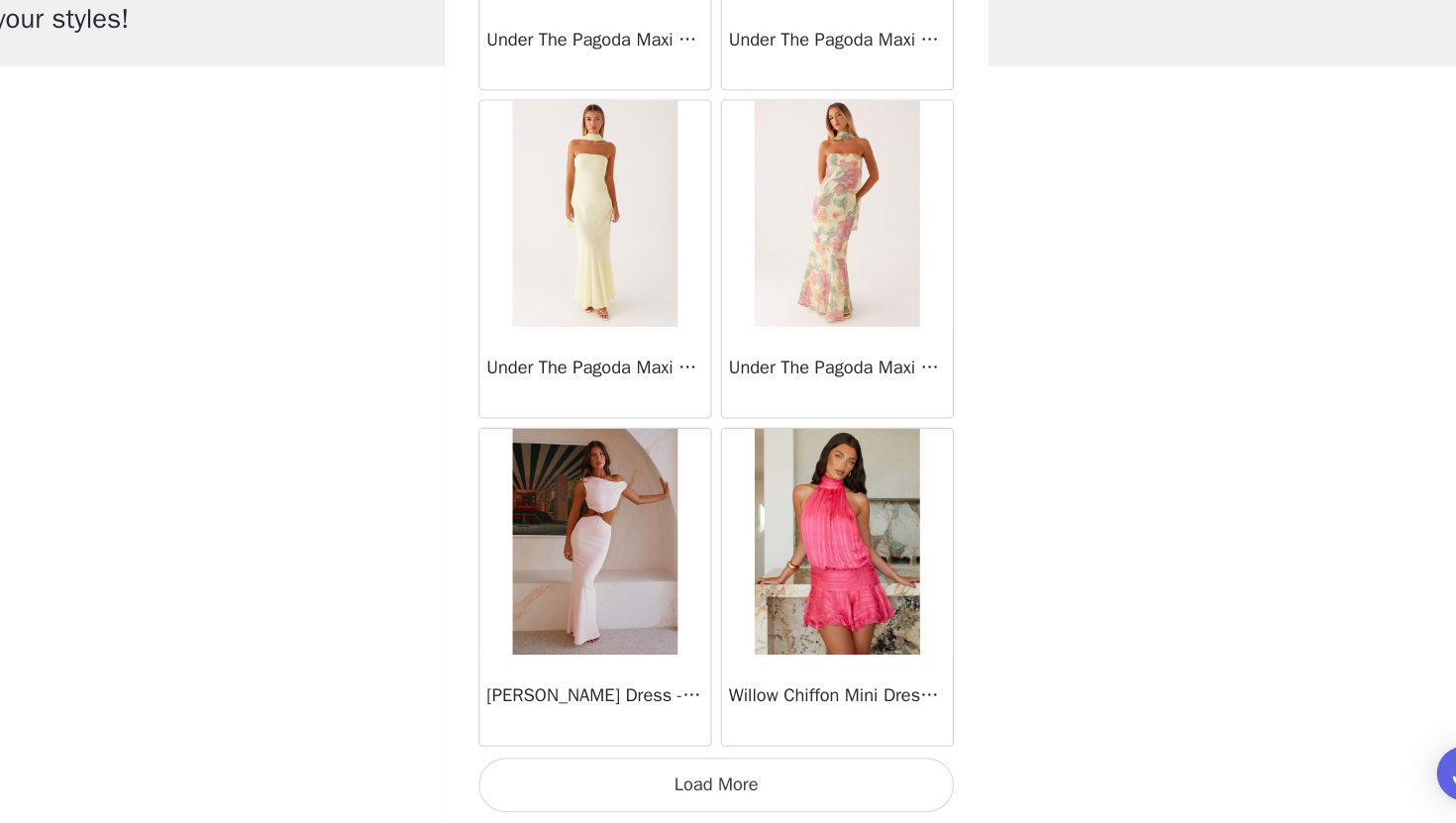 click on "Load More" at bounding box center [728, 789] 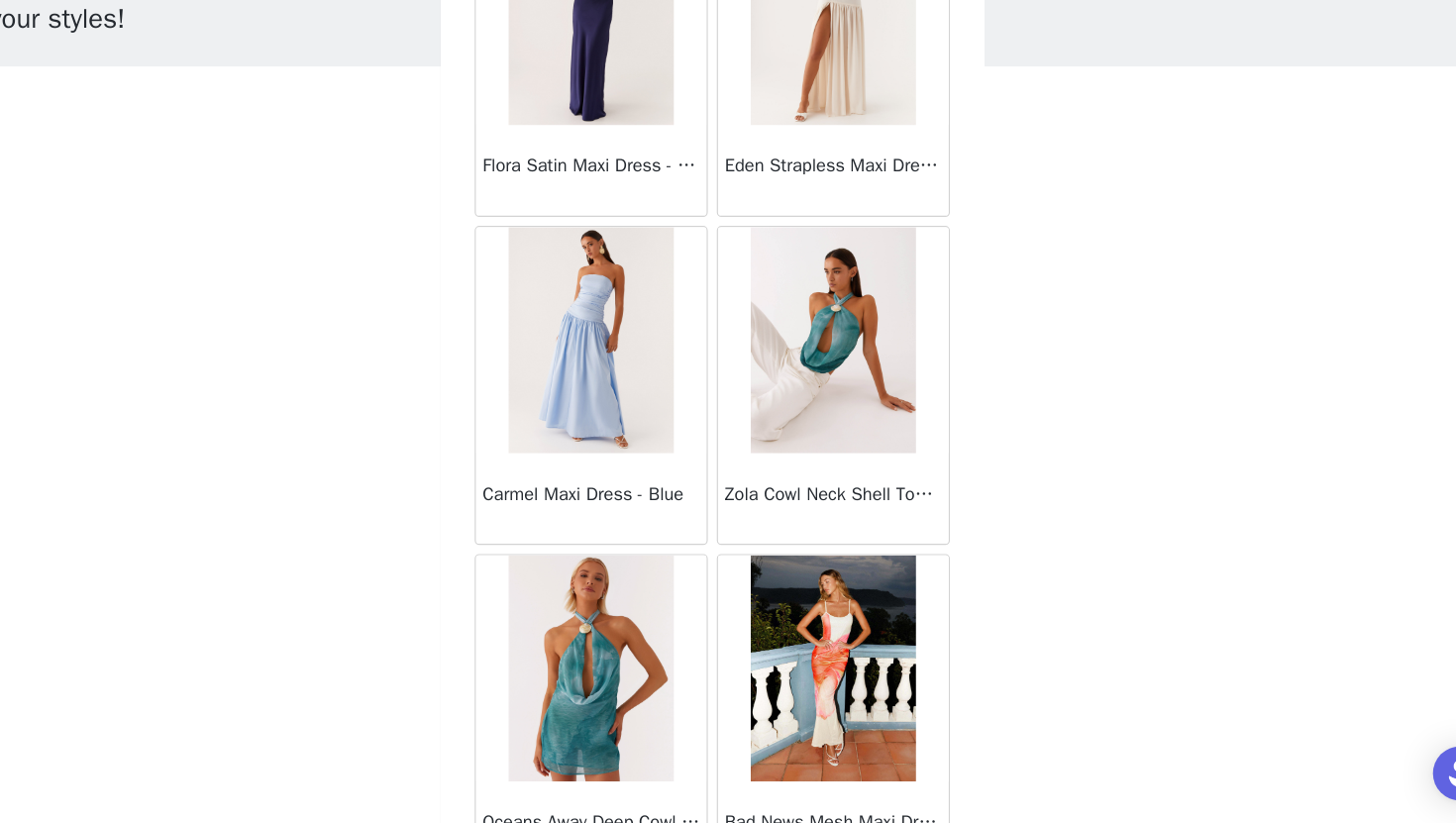scroll, scrollTop: 62521, scrollLeft: 0, axis: vertical 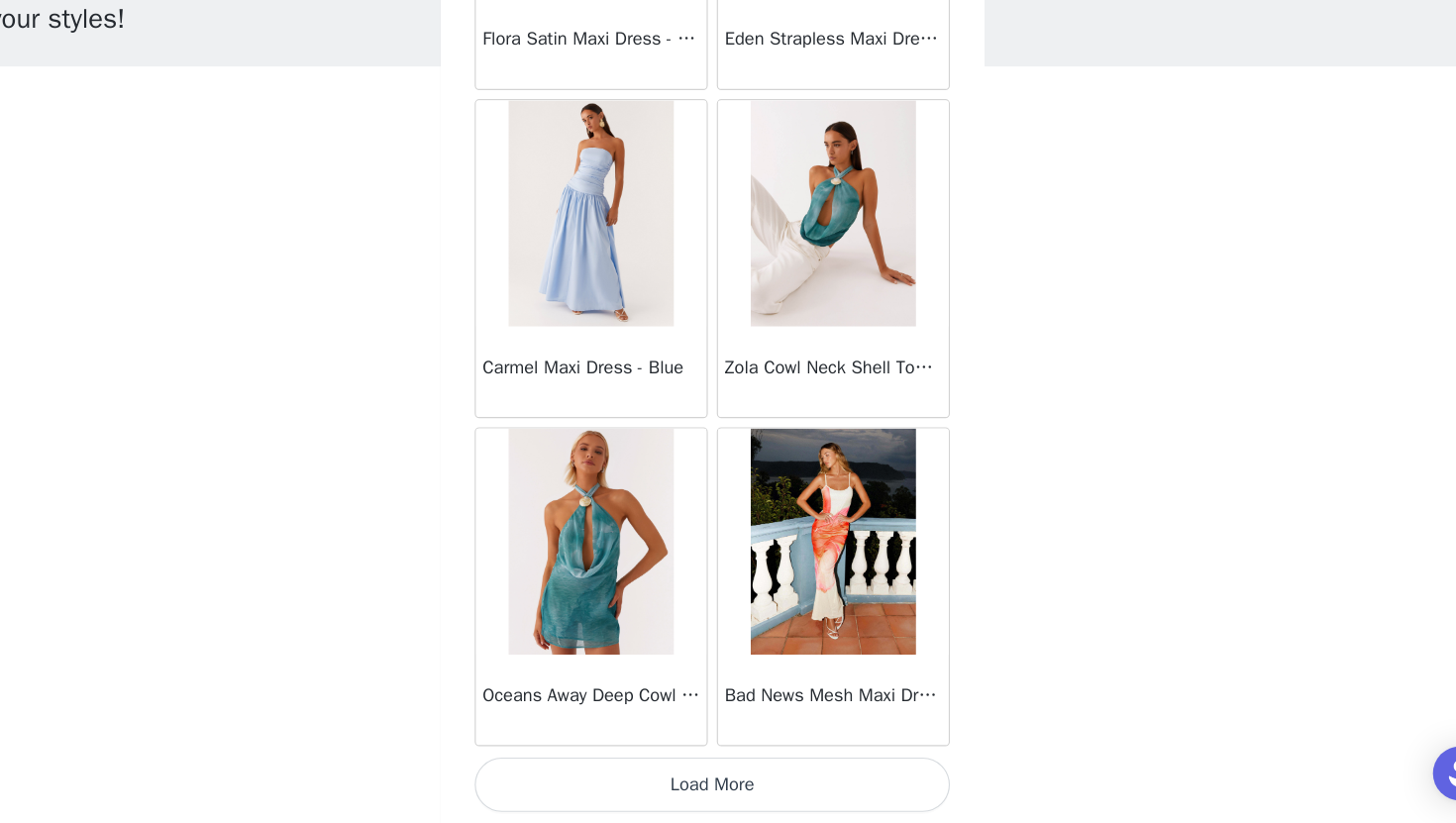 click on "Load More" at bounding box center (728, 789) 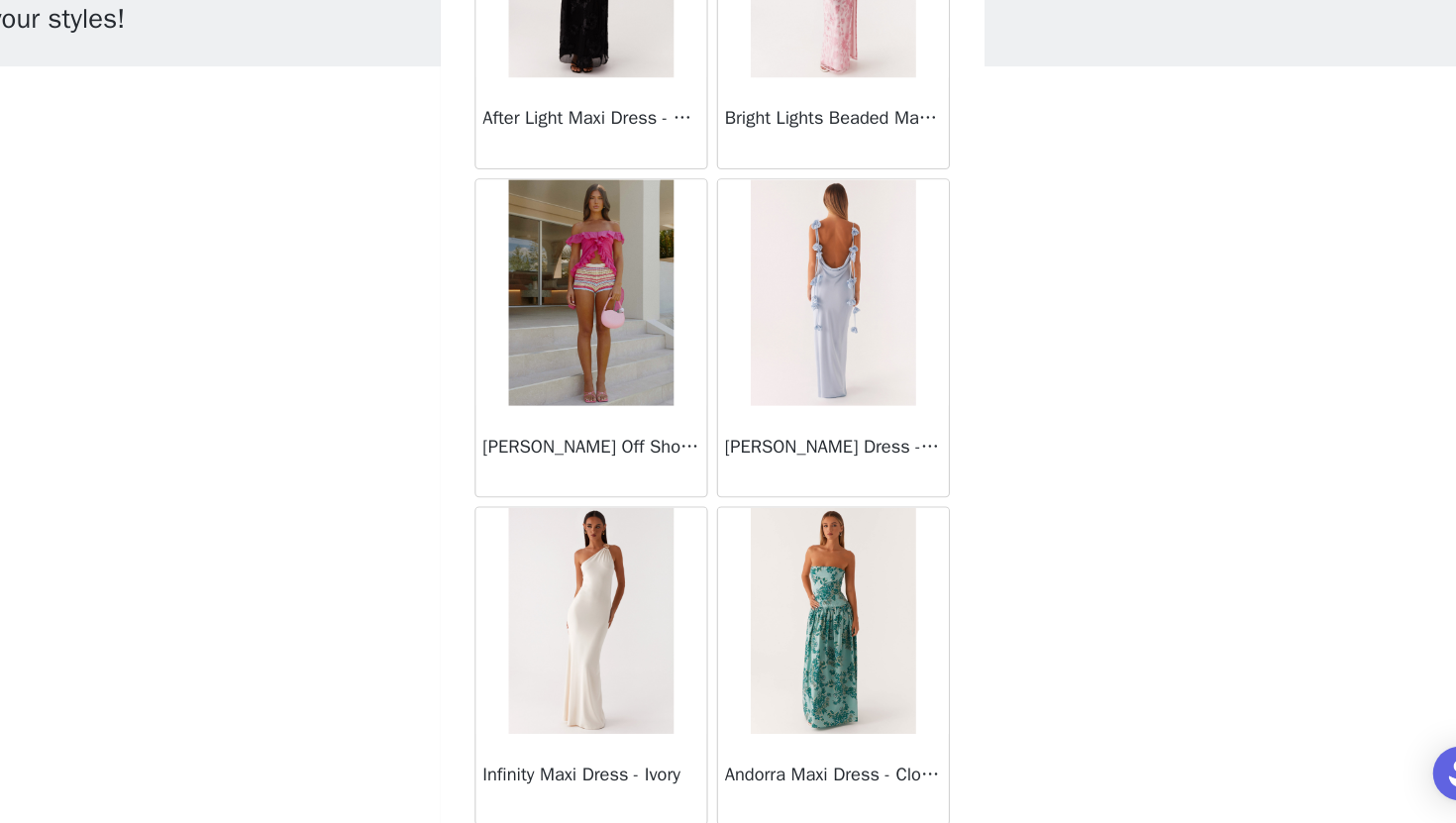 scroll, scrollTop: 63605, scrollLeft: 0, axis: vertical 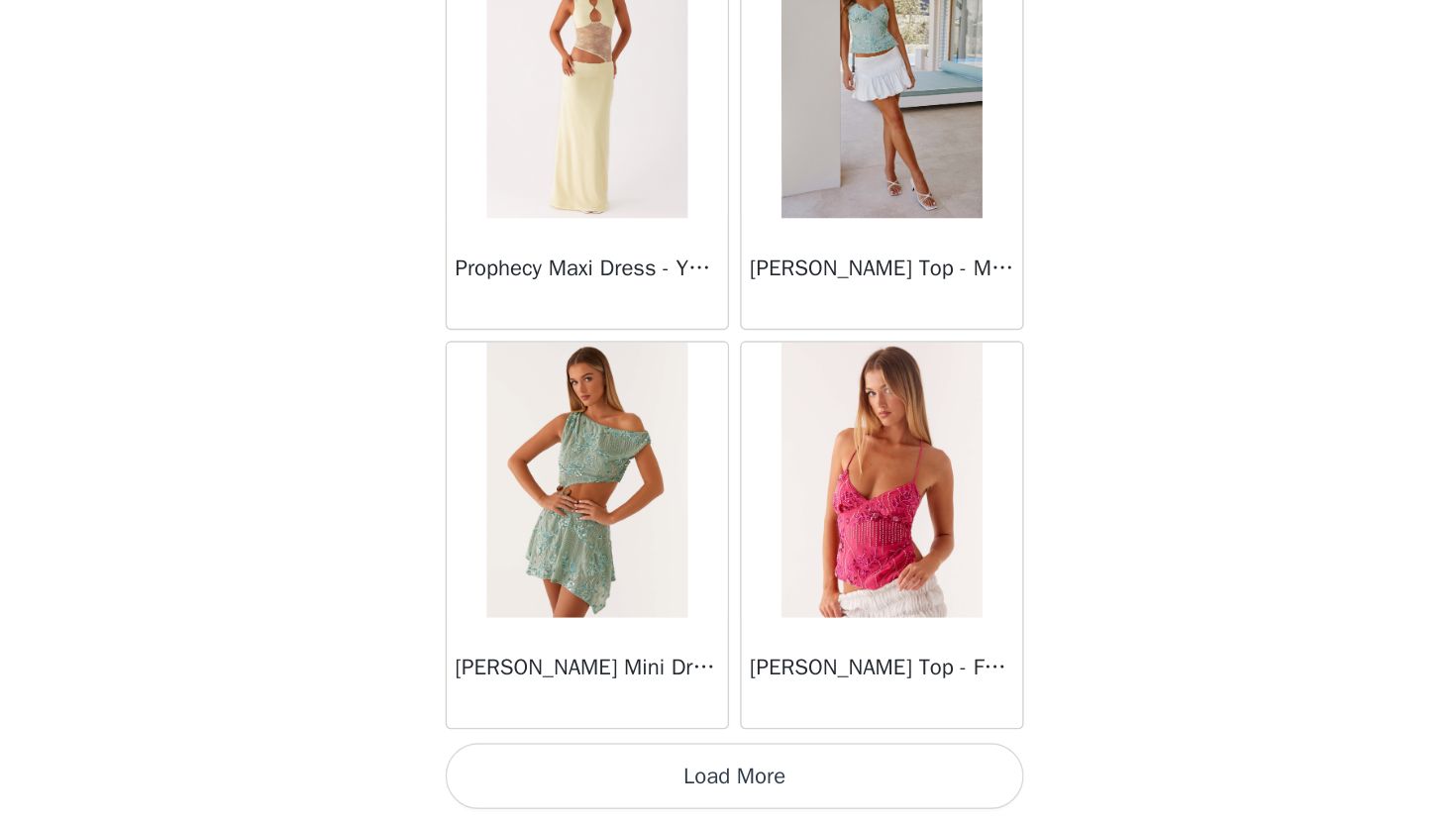 click on "Load More" at bounding box center (728, 789) 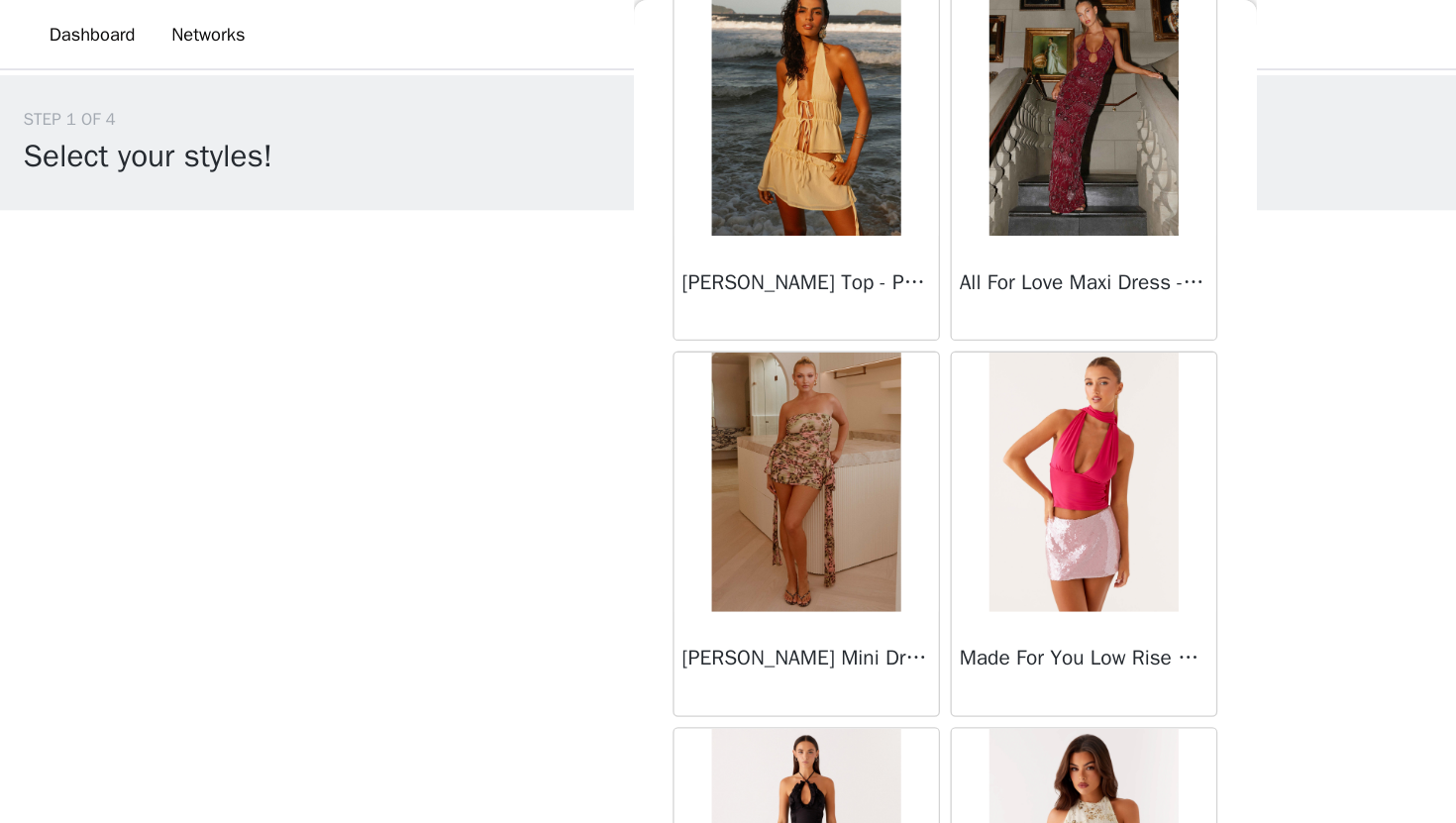 scroll, scrollTop: 68265, scrollLeft: 0, axis: vertical 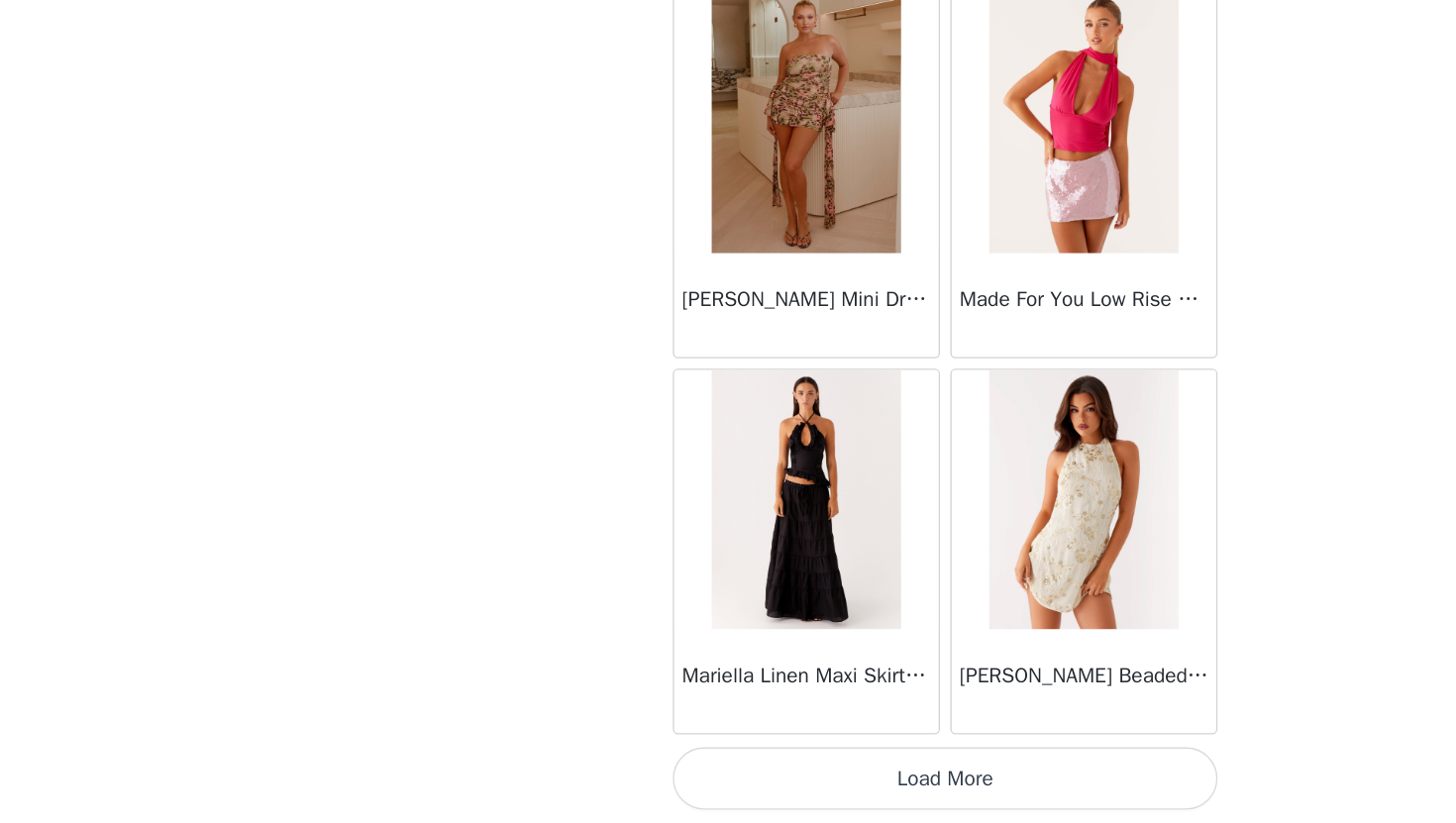 click on "Load More" at bounding box center [728, 789] 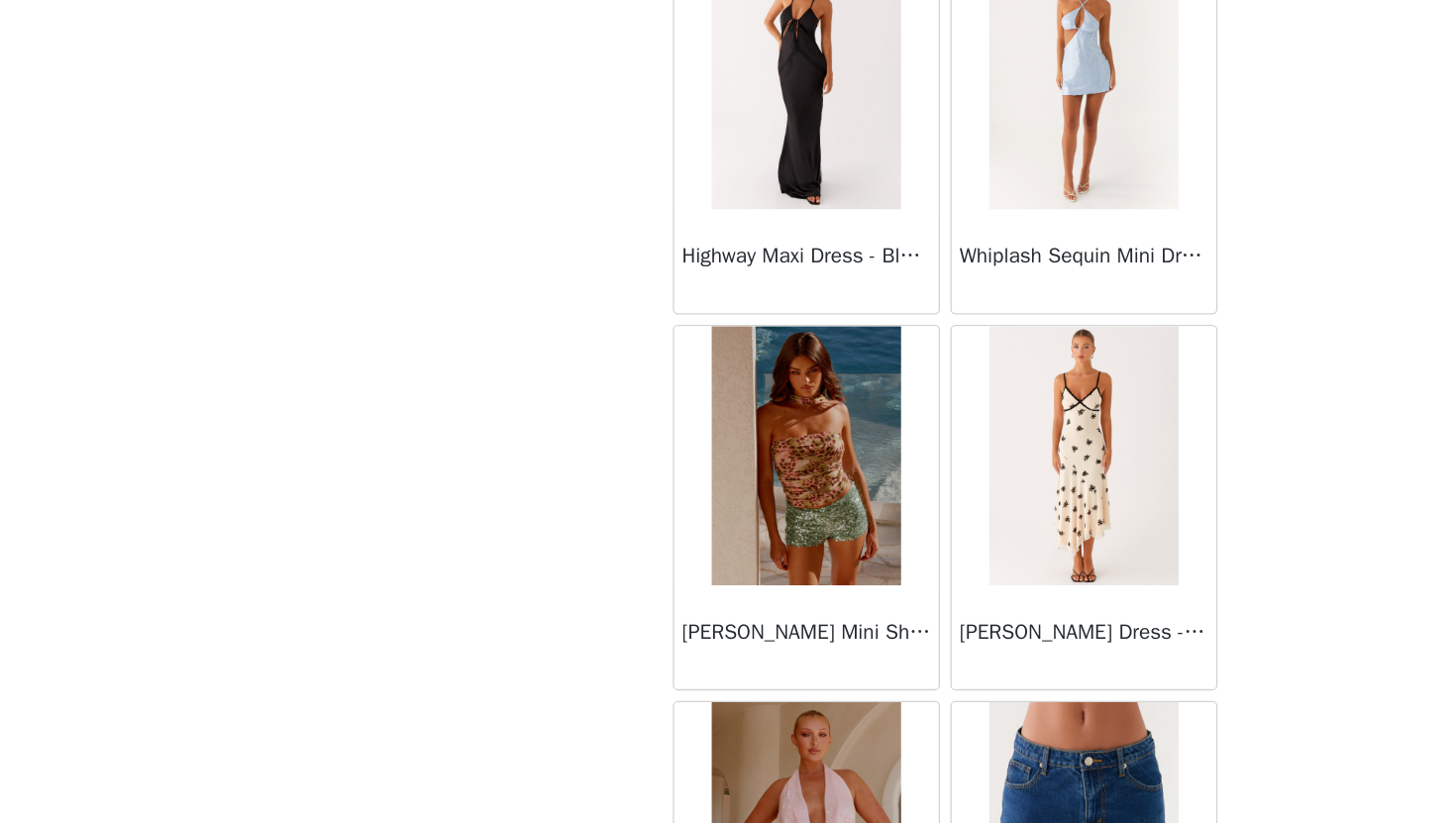 scroll, scrollTop: 70603, scrollLeft: 0, axis: vertical 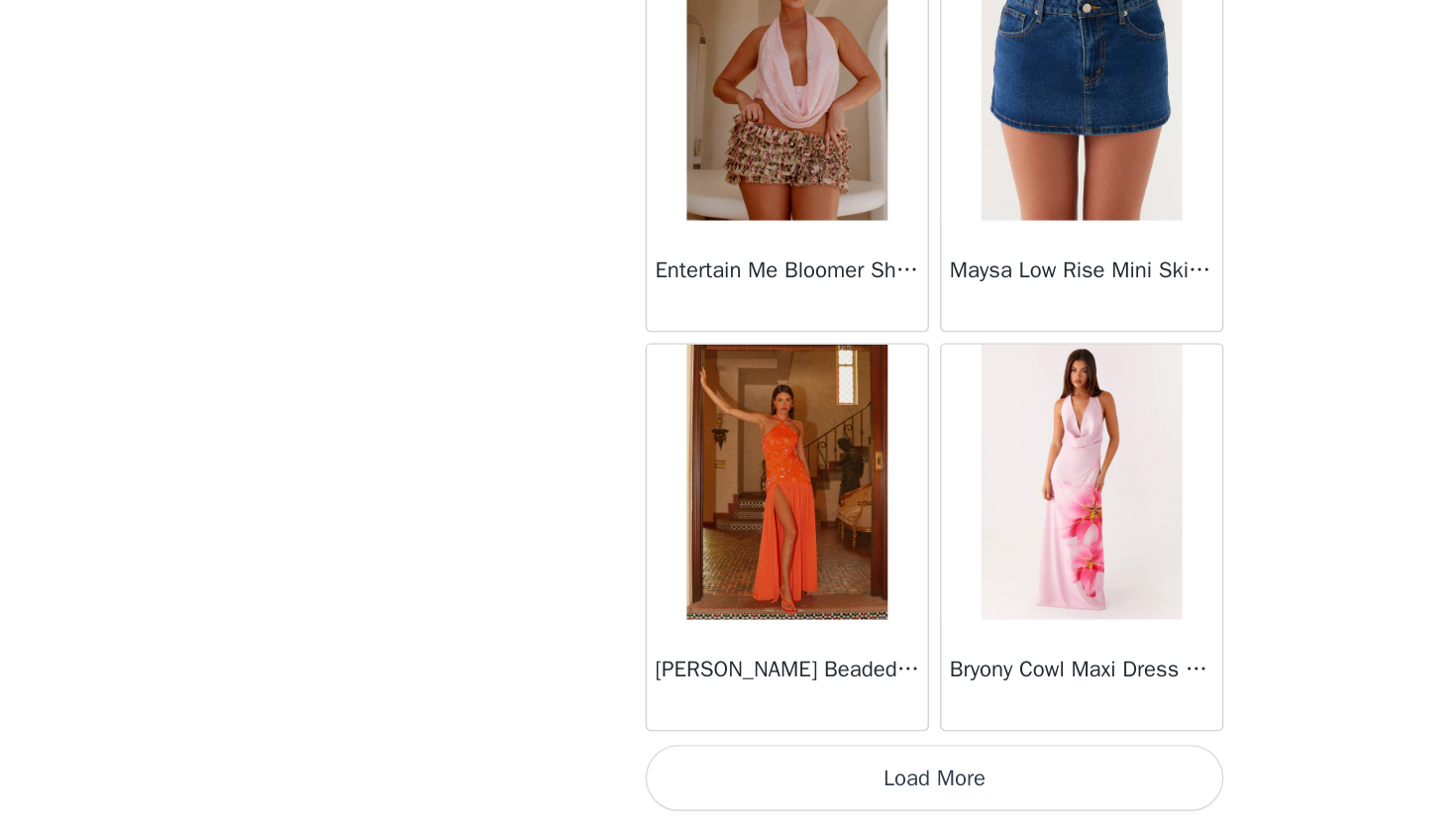 click on "Load More" at bounding box center [728, 789] 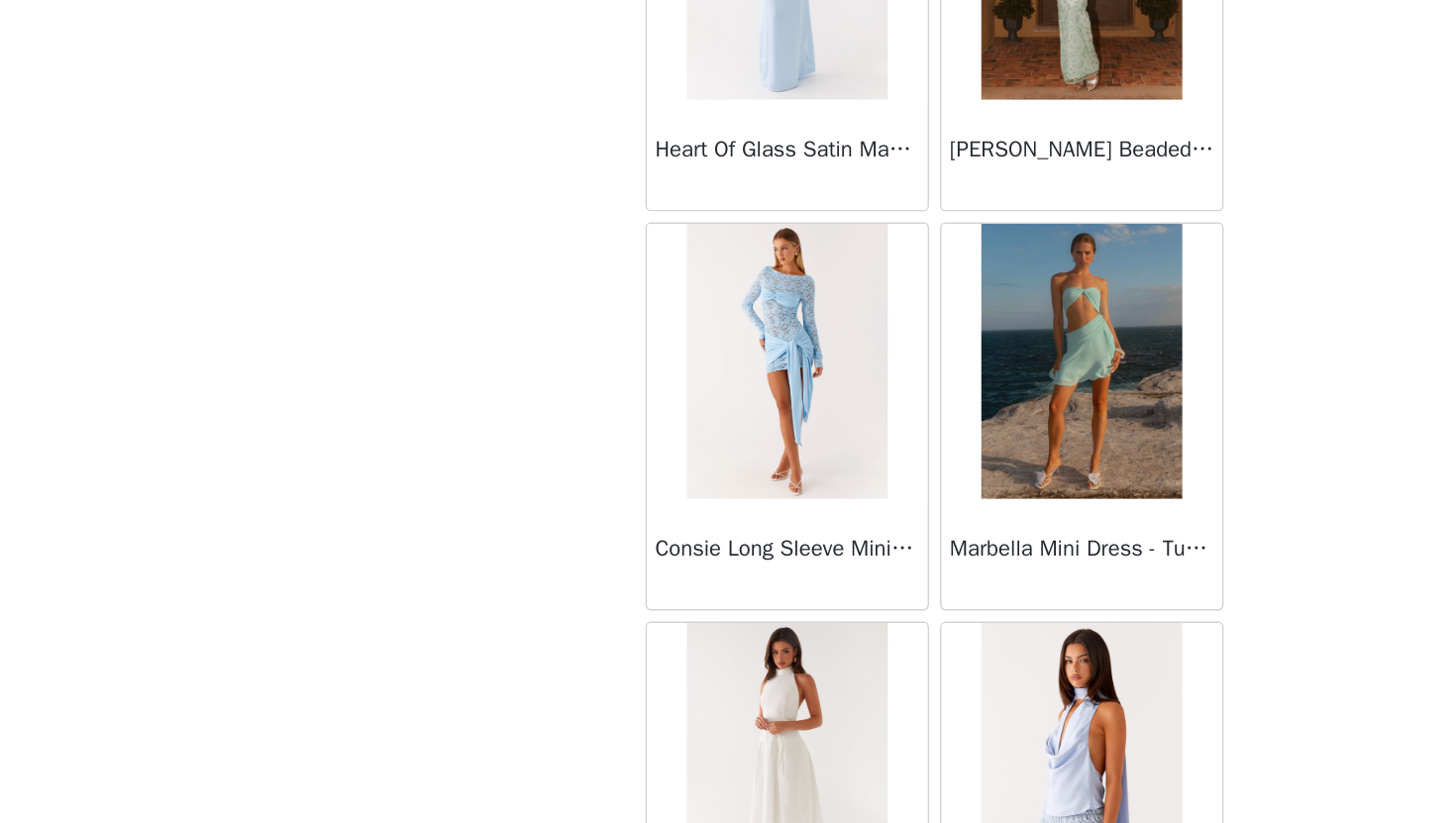 scroll, scrollTop: 74010, scrollLeft: 0, axis: vertical 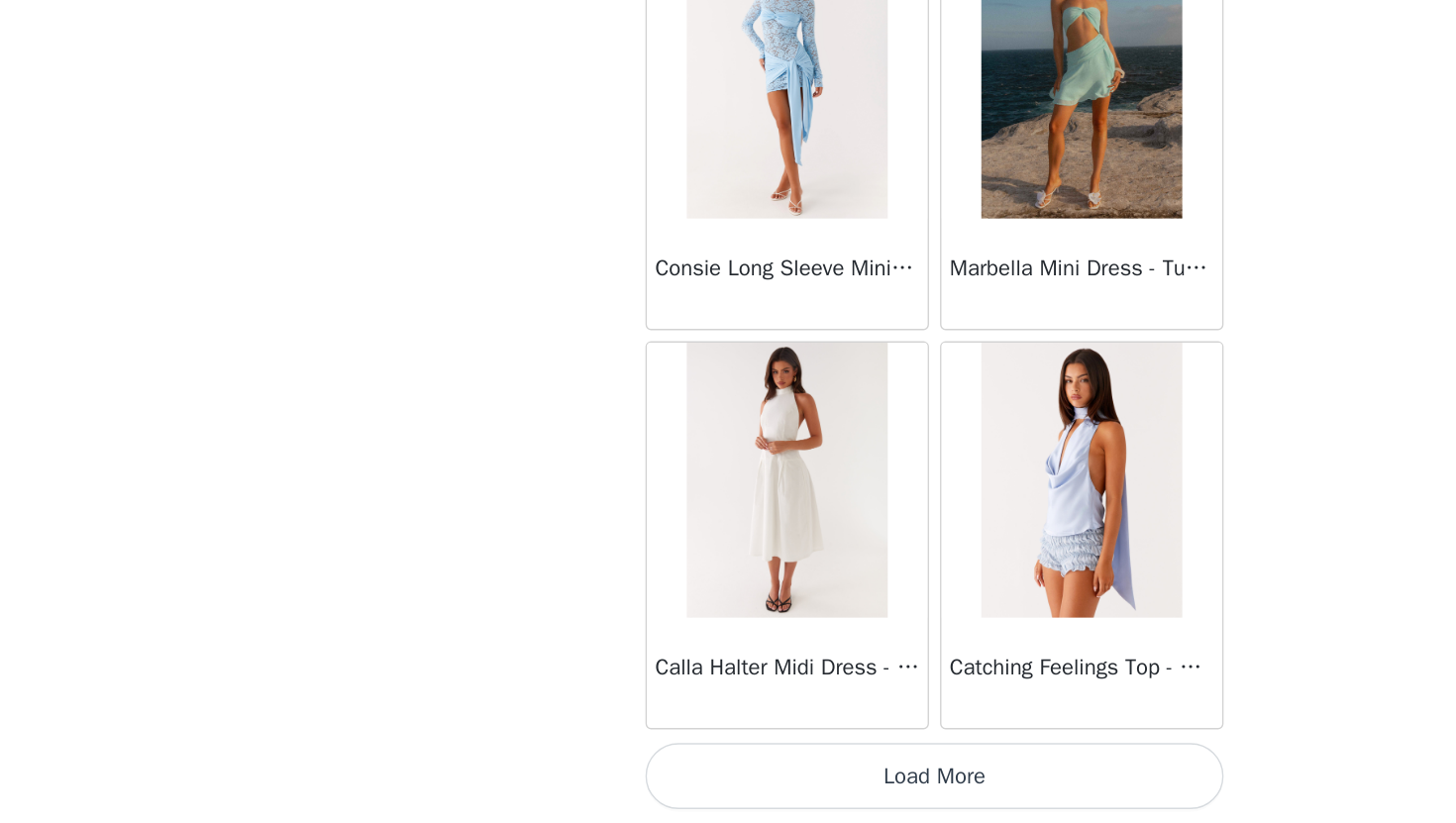 click on "Load More" at bounding box center (728, 789) 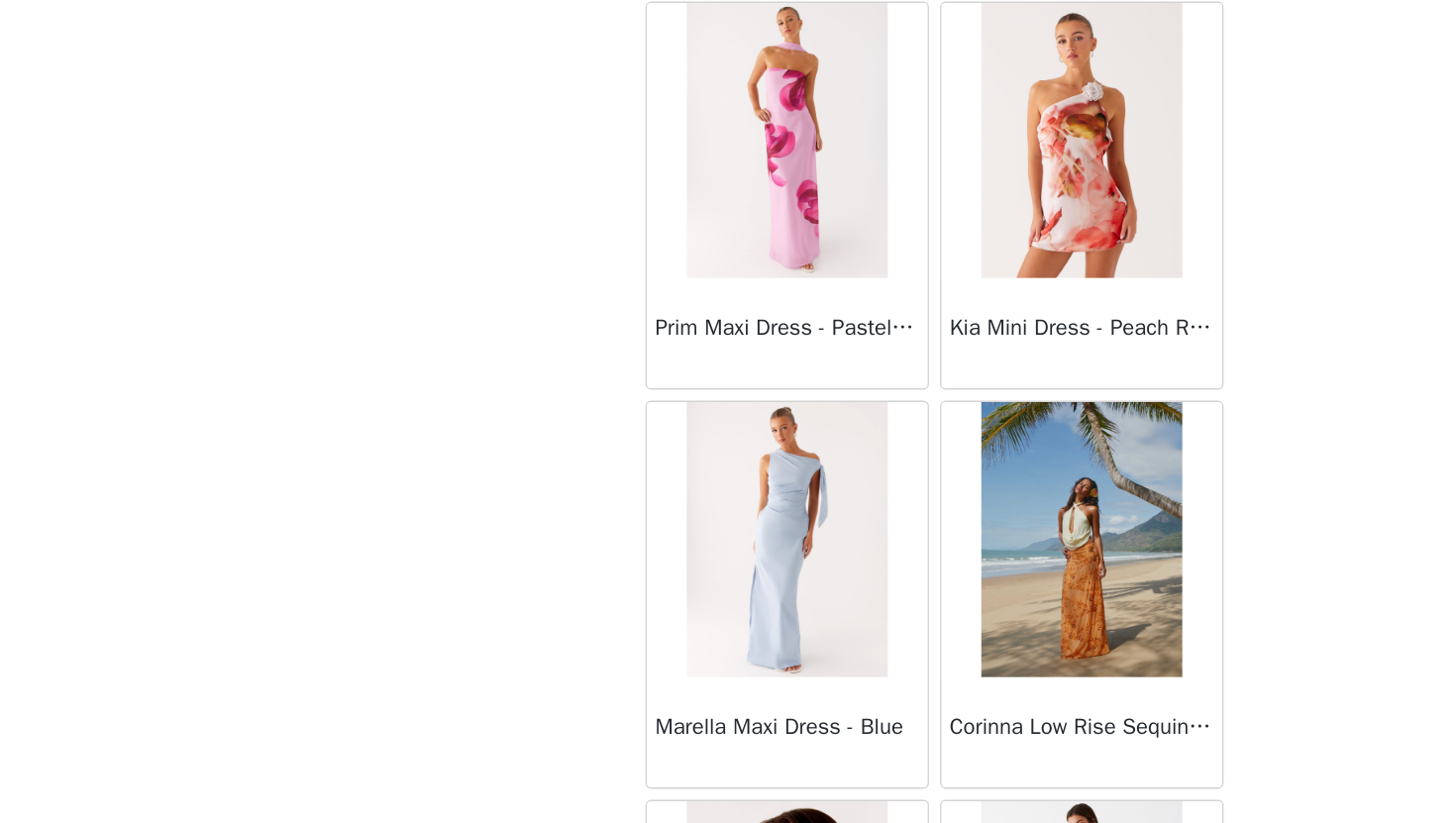 scroll, scrollTop: 75811, scrollLeft: 0, axis: vertical 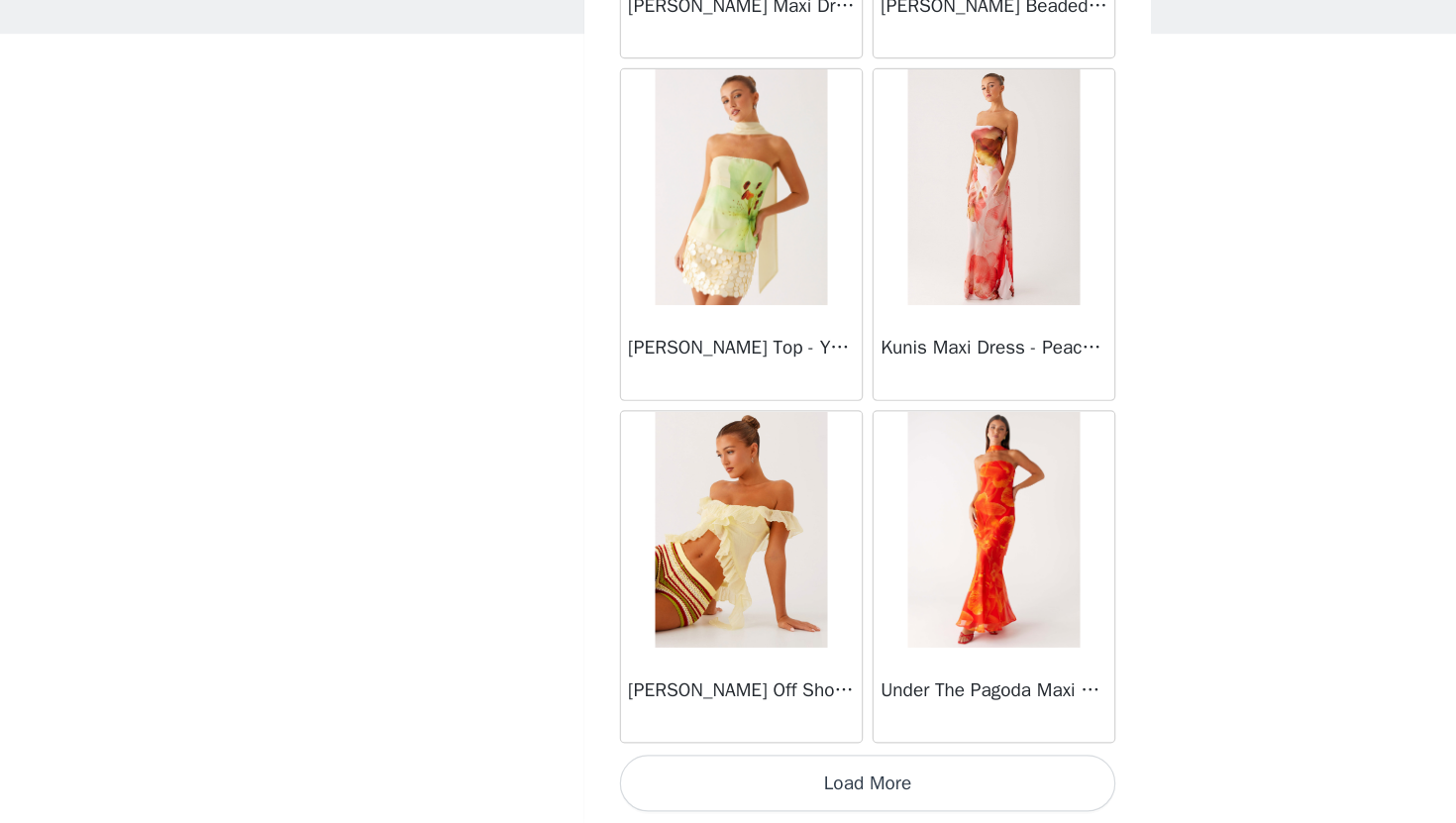 click on "Load More" at bounding box center [728, 789] 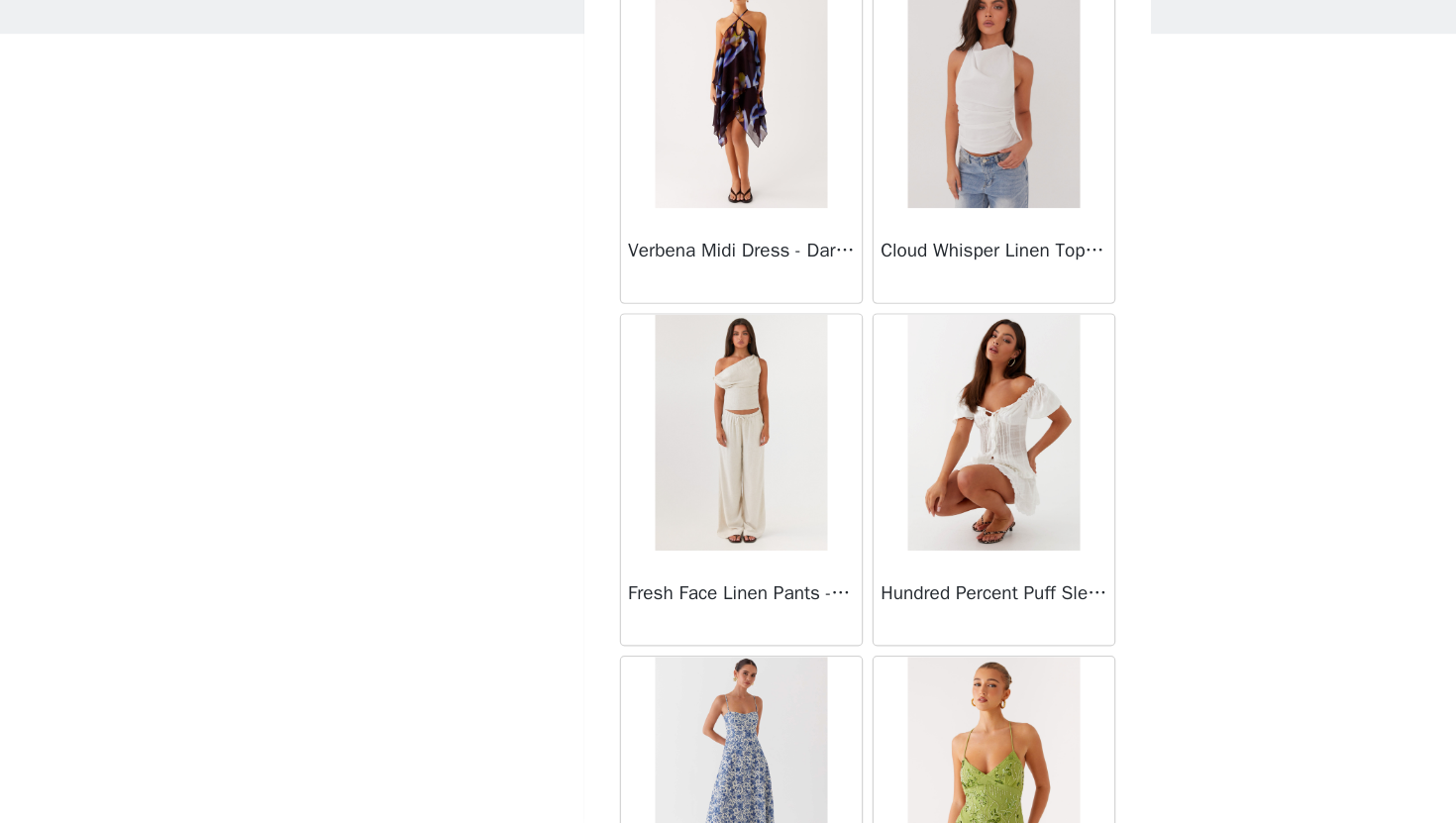 scroll, scrollTop: 78400, scrollLeft: 0, axis: vertical 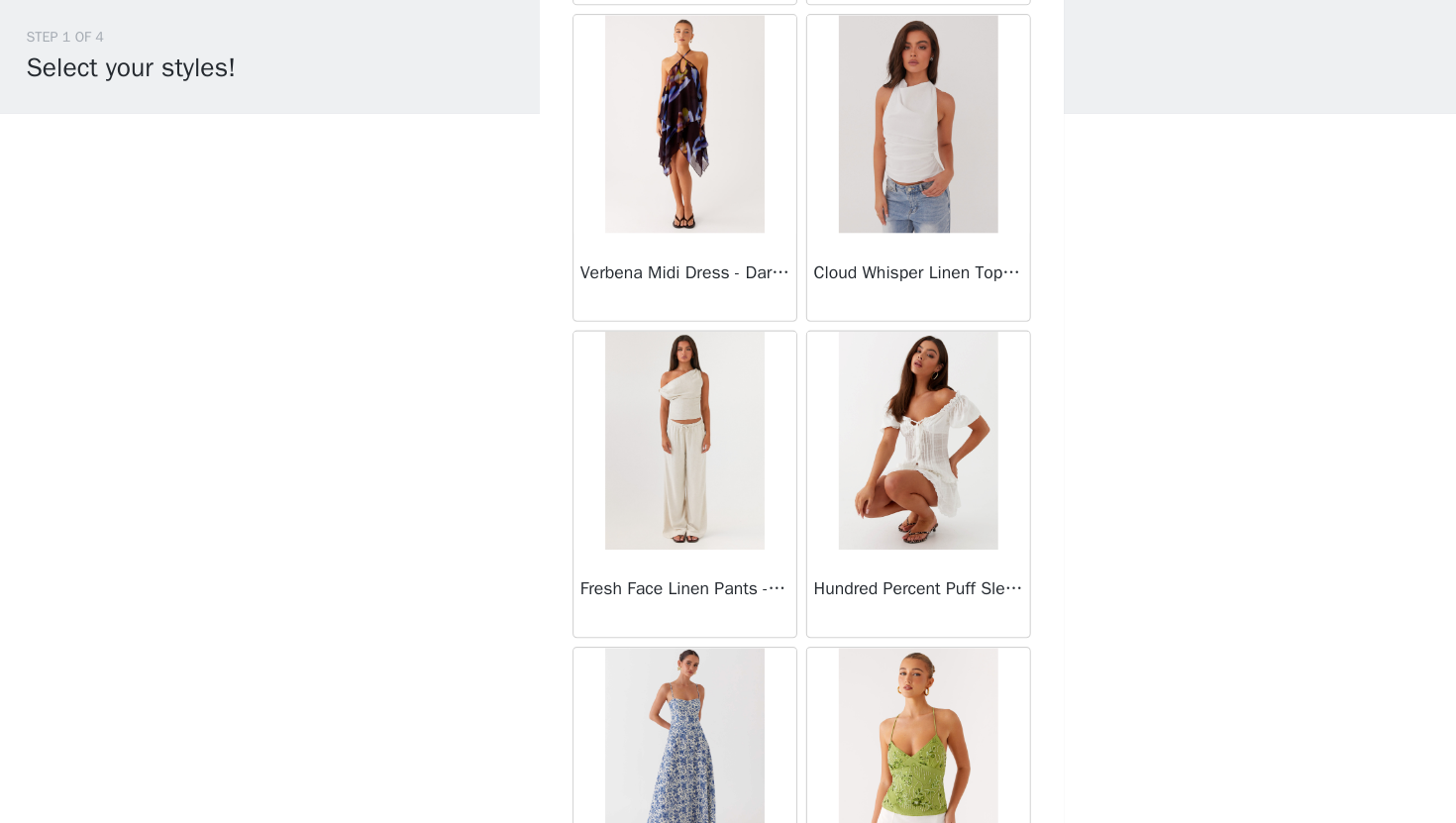 click at bounding box center (833, 458) 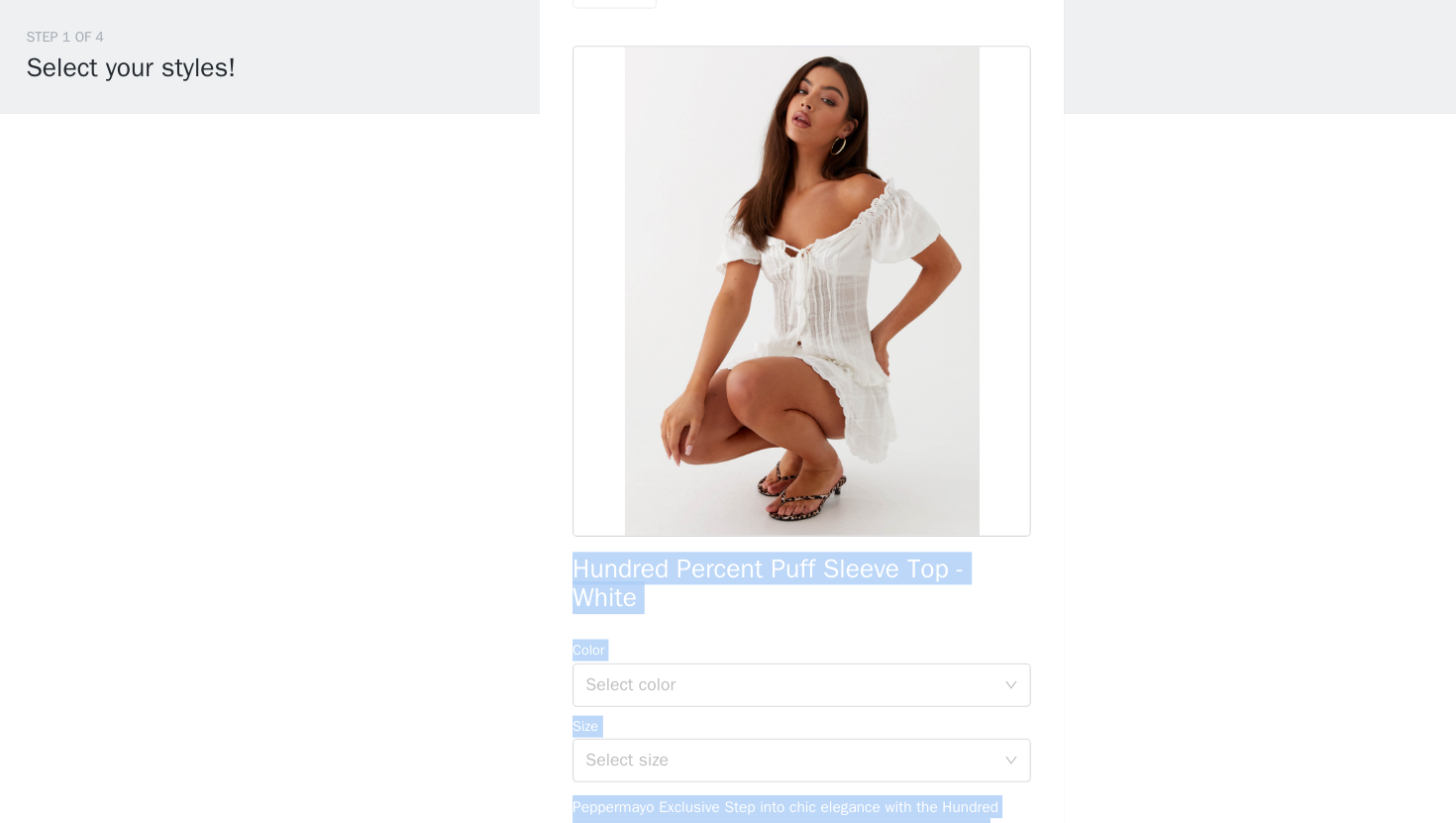 drag, startPoint x: 484, startPoint y: 551, endPoint x: 513, endPoint y: 566, distance: 32.64966 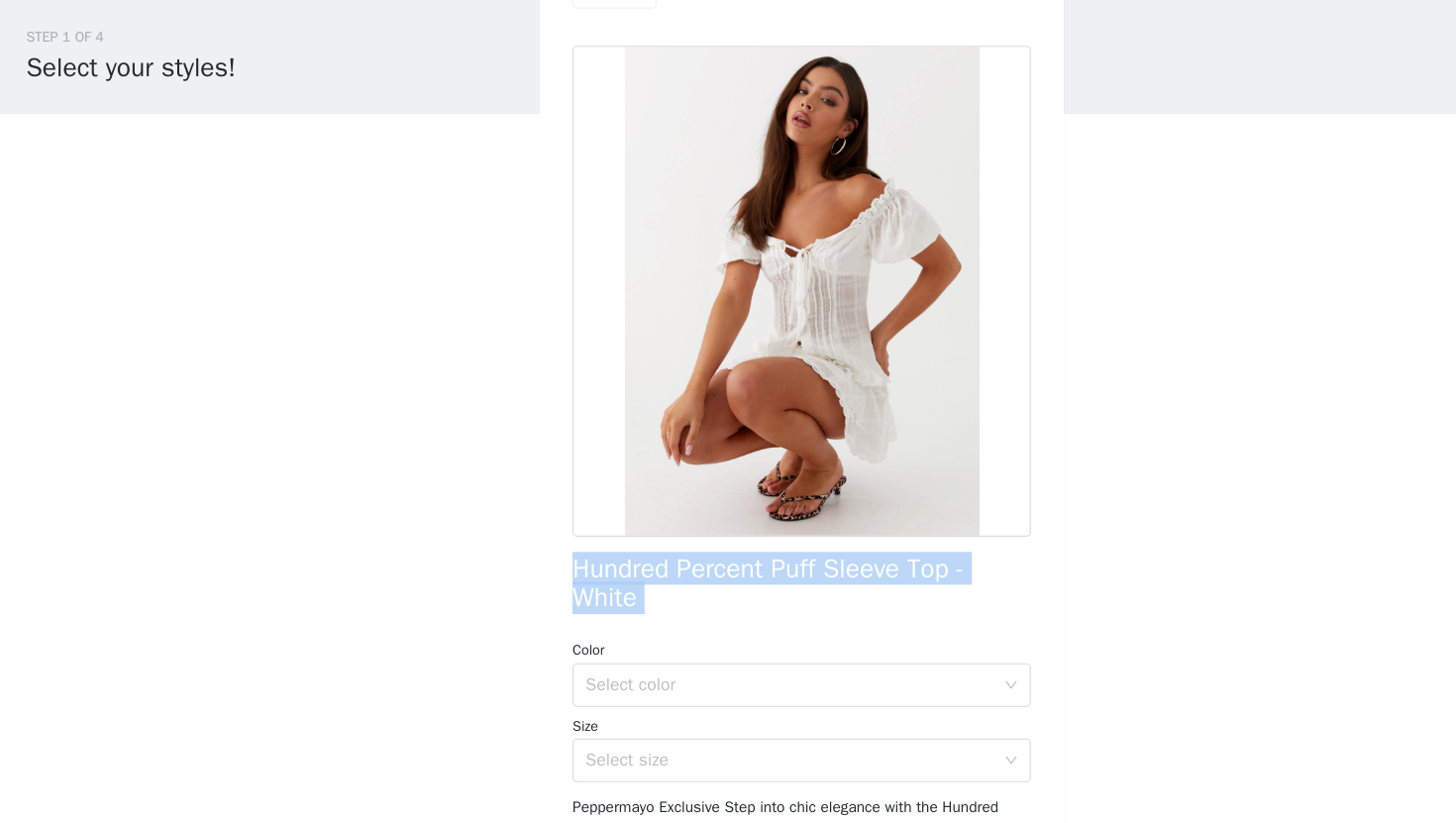 drag, startPoint x: 514, startPoint y: 566, endPoint x: 595, endPoint y: 607, distance: 90.78546 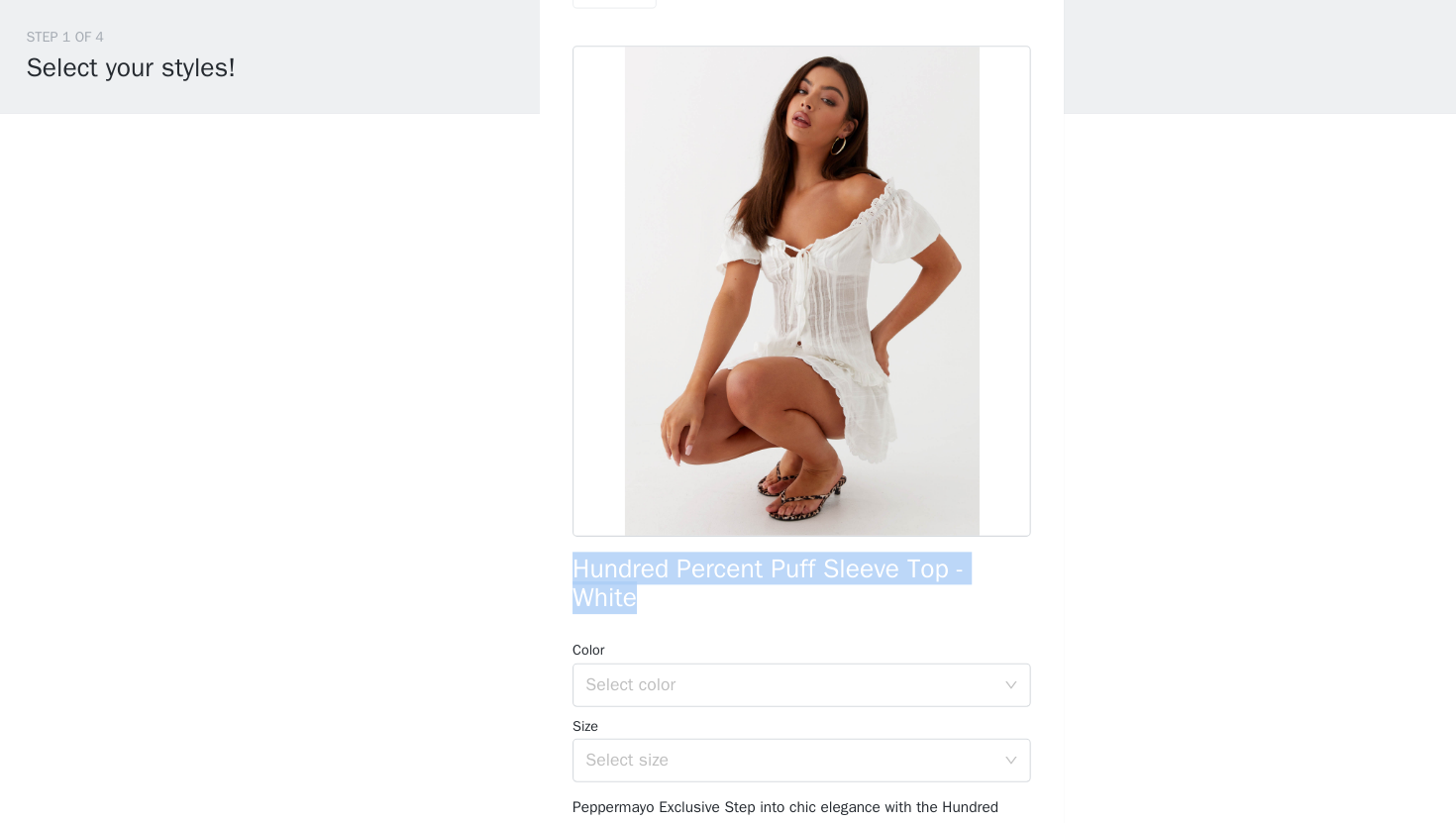 copy on "Hundred Percent Puff Sleeve Top - White" 